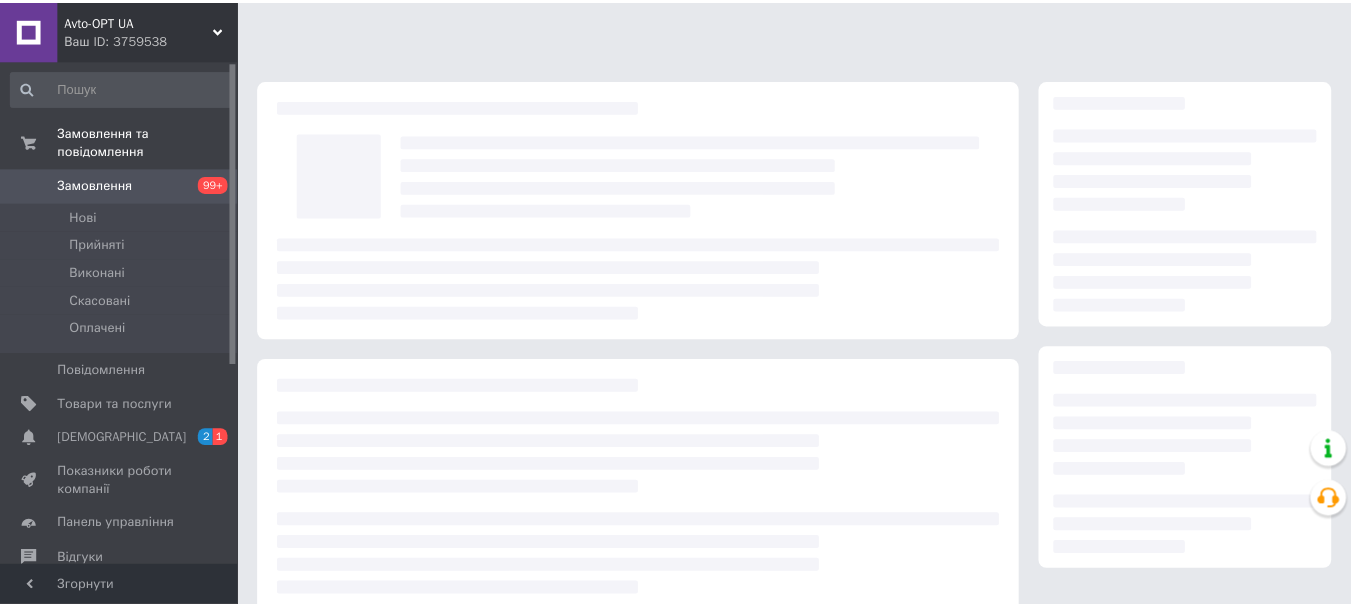 scroll, scrollTop: 0, scrollLeft: 0, axis: both 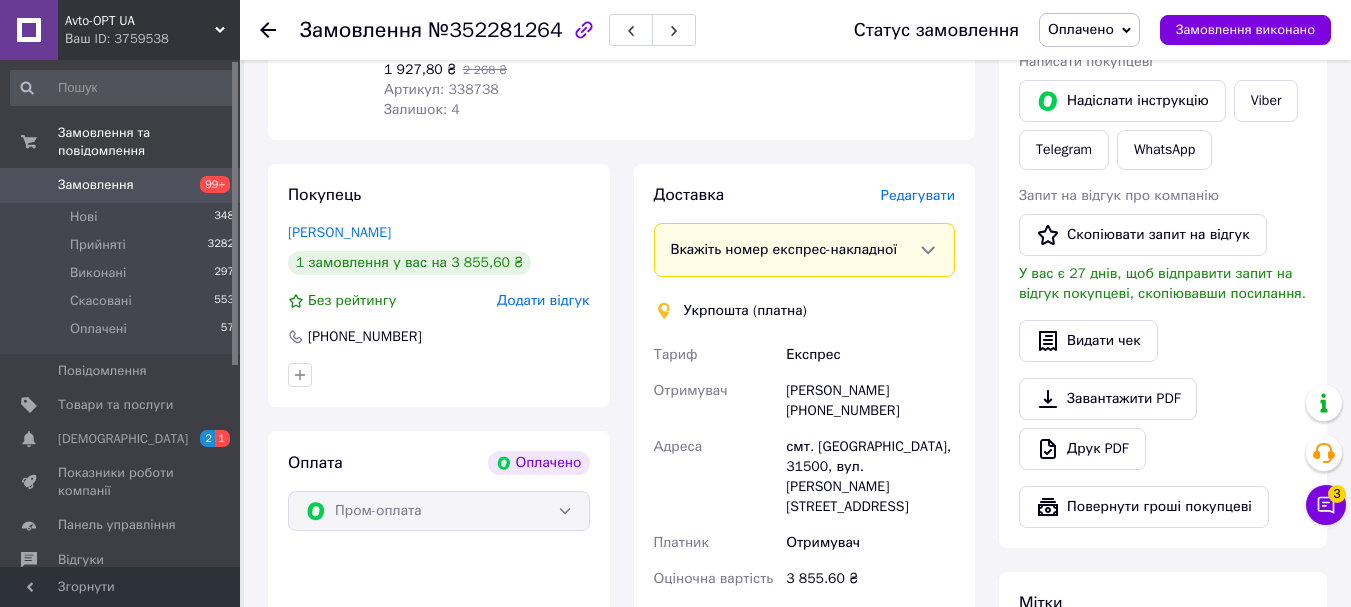 click on "Замовлення" at bounding box center (96, 185) 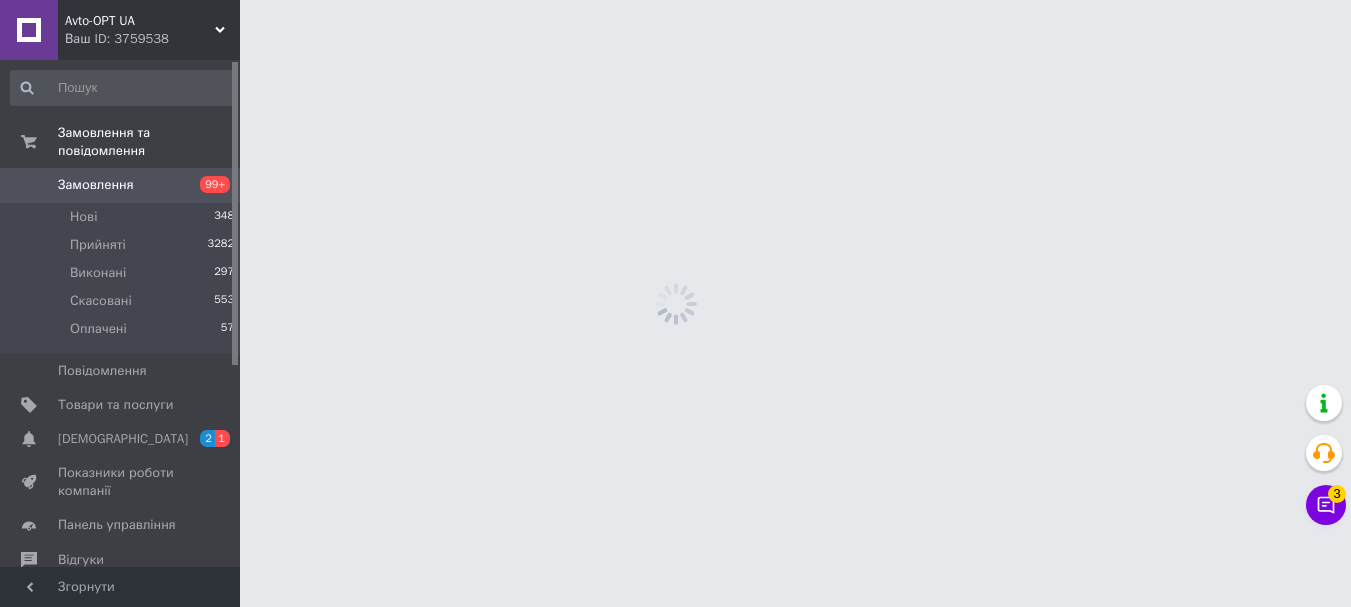 scroll, scrollTop: 0, scrollLeft: 0, axis: both 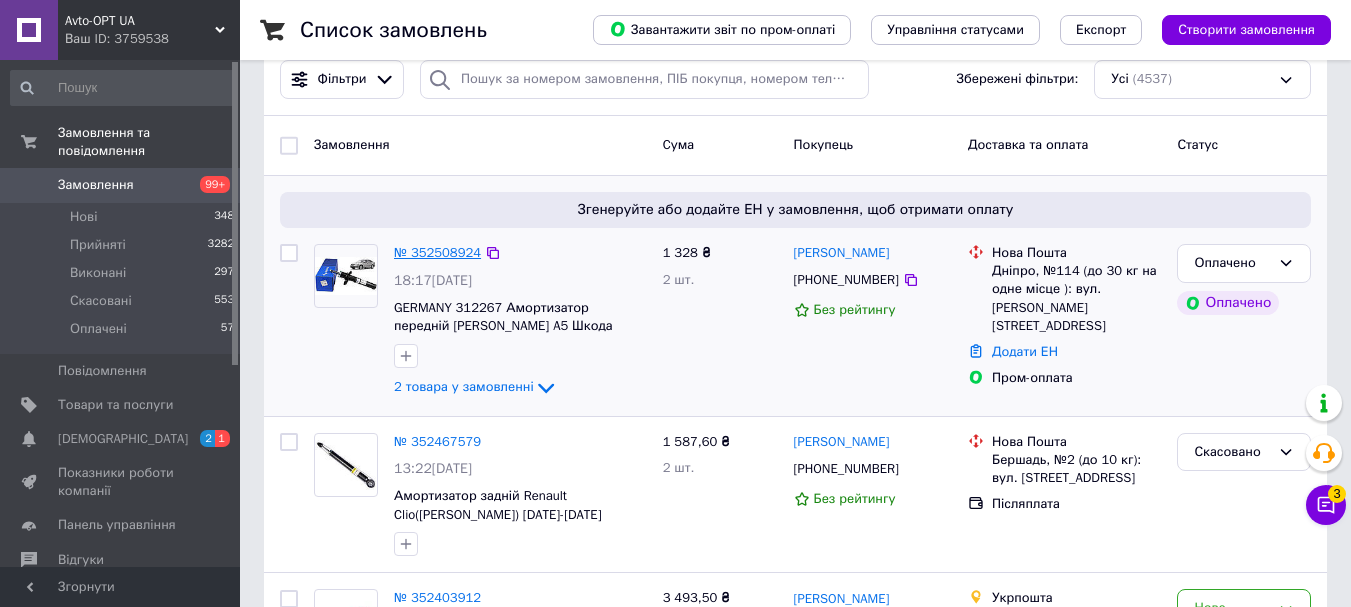 click on "№ 352508924" at bounding box center [437, 252] 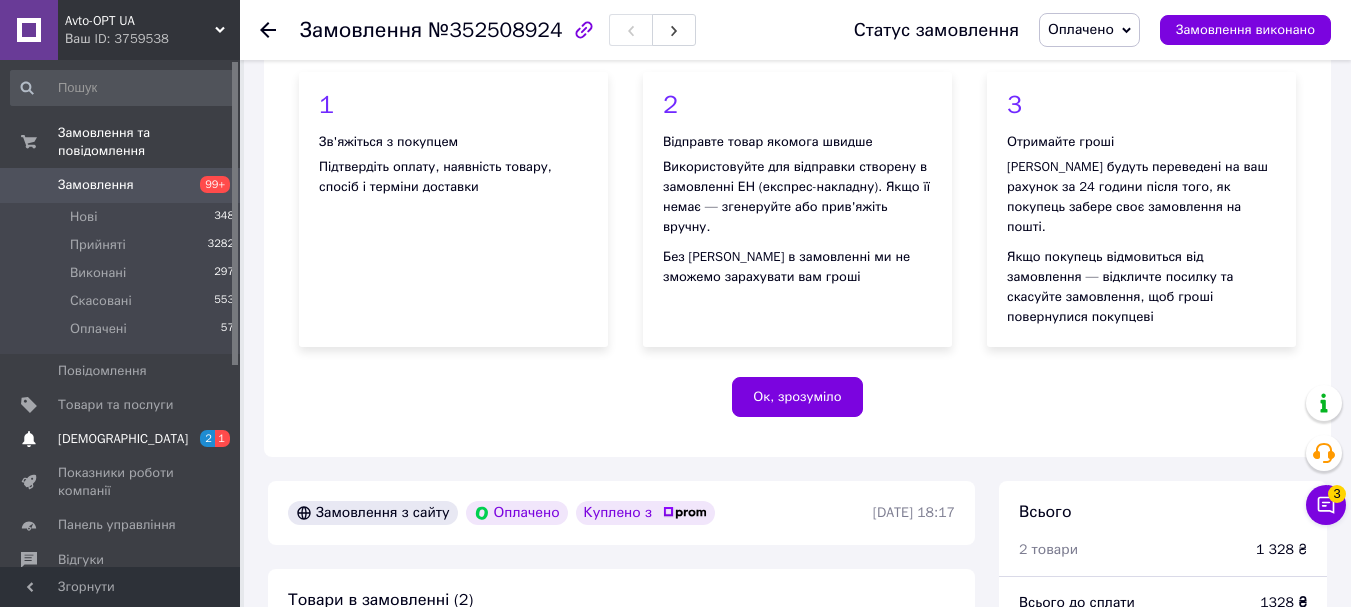 click on "[DEMOGRAPHIC_DATA]" at bounding box center (121, 439) 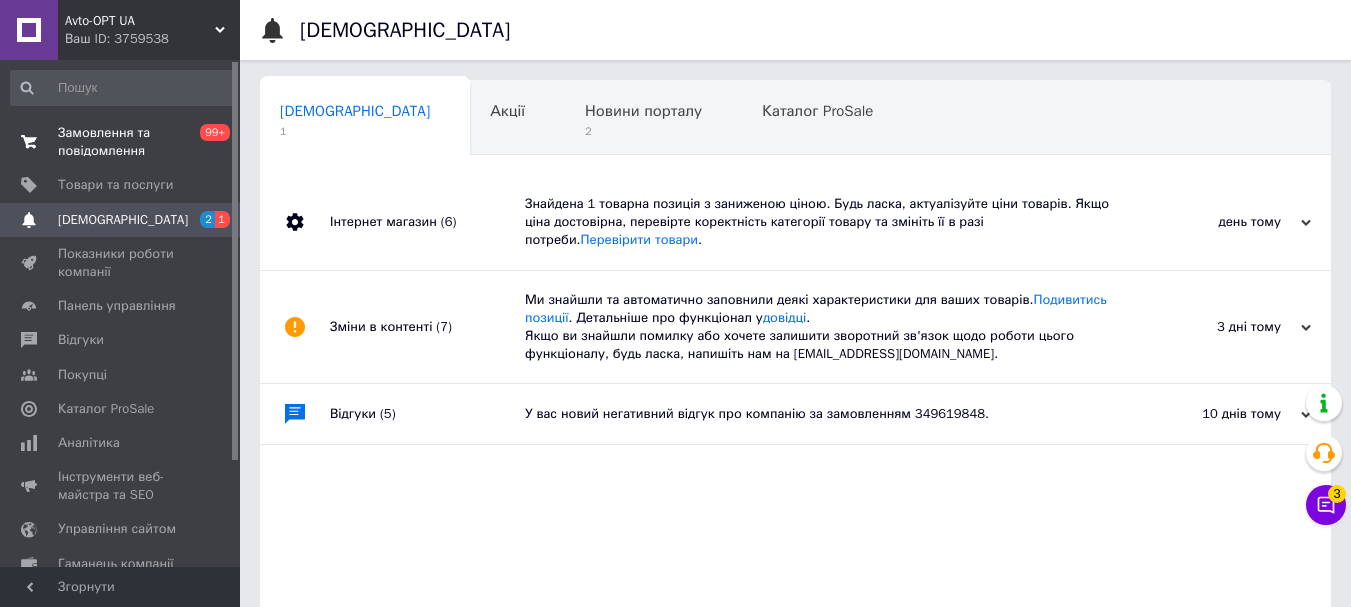 click on "Замовлення та повідомлення" at bounding box center (121, 142) 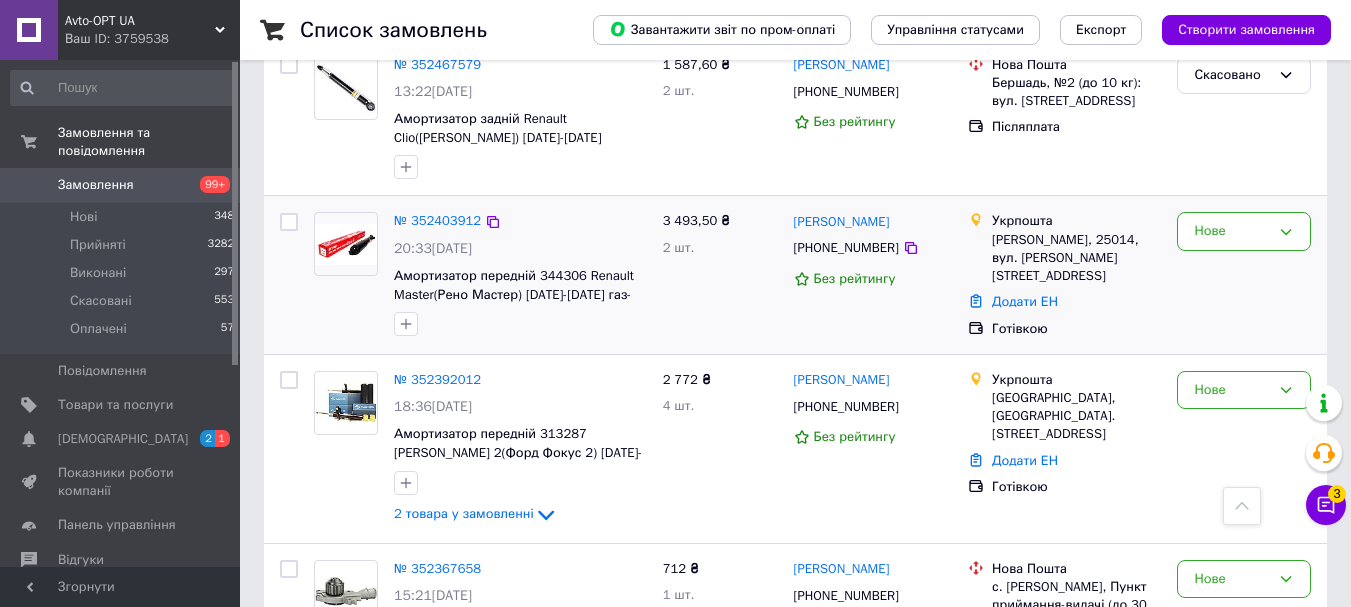 scroll, scrollTop: 600, scrollLeft: 0, axis: vertical 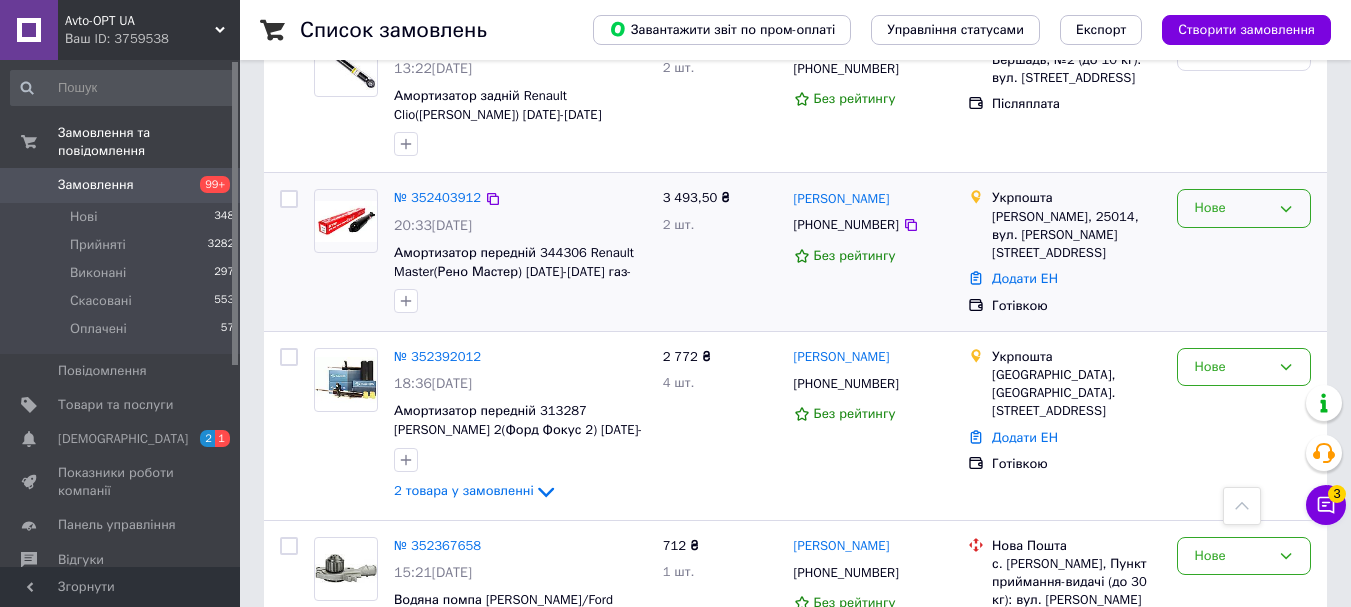 click on "Нове" at bounding box center (1244, 208) 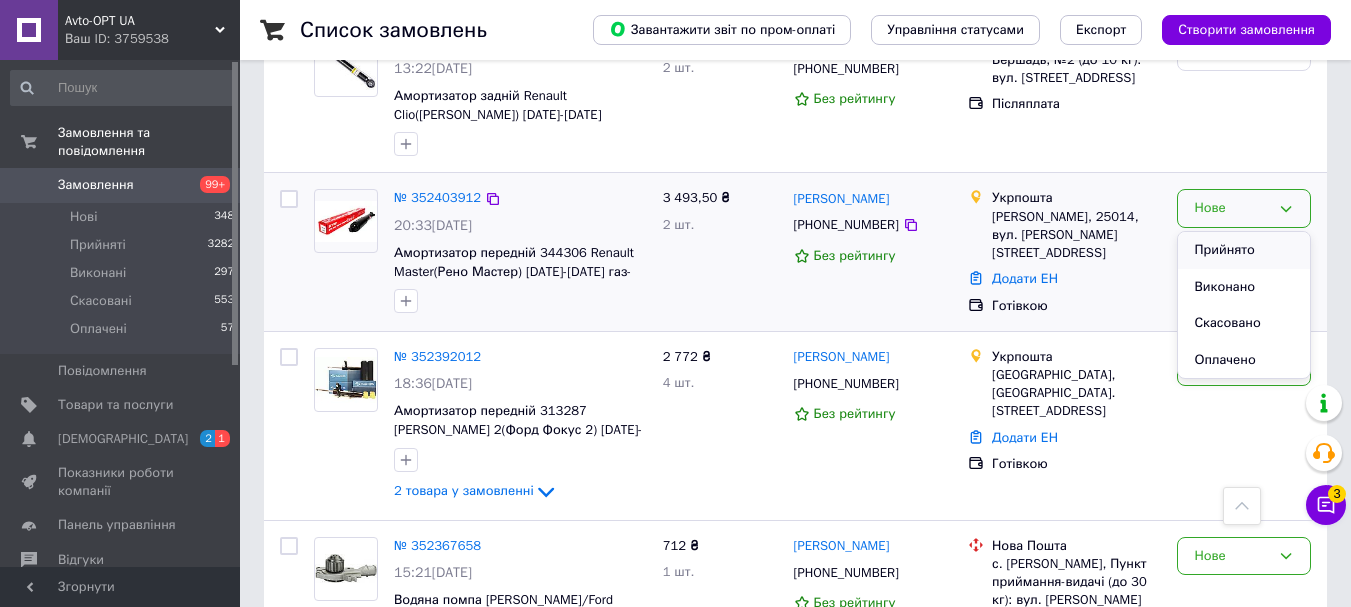 click on "Прийнято" at bounding box center [1244, 250] 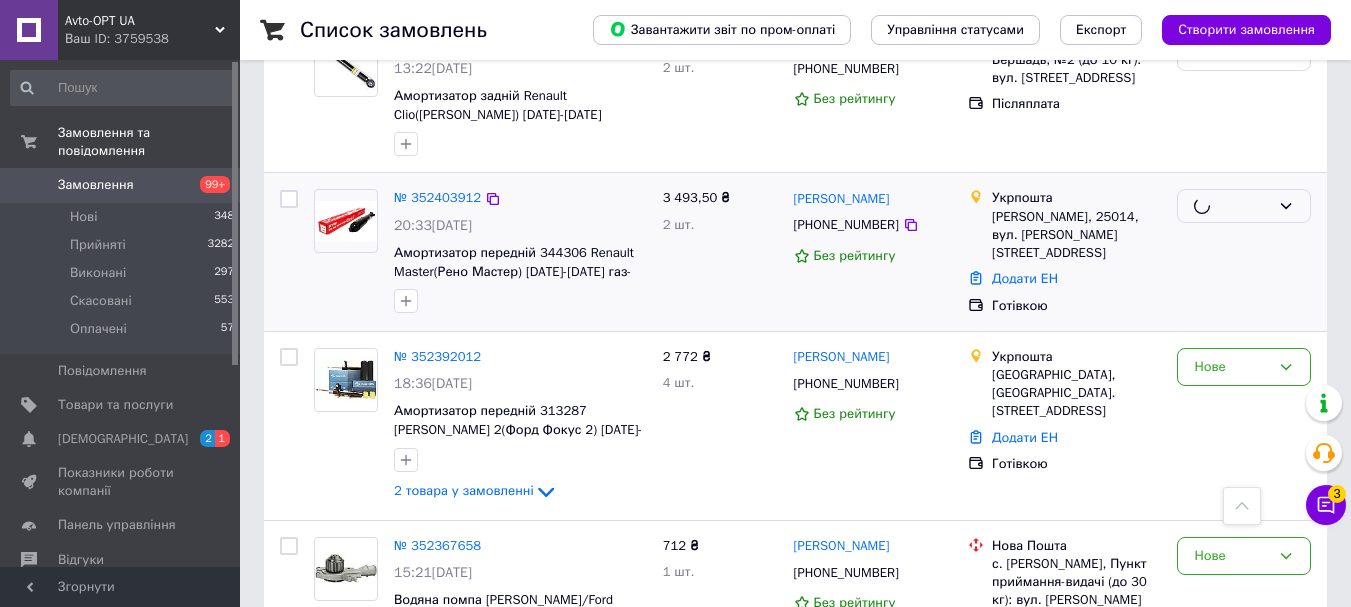scroll, scrollTop: 800, scrollLeft: 0, axis: vertical 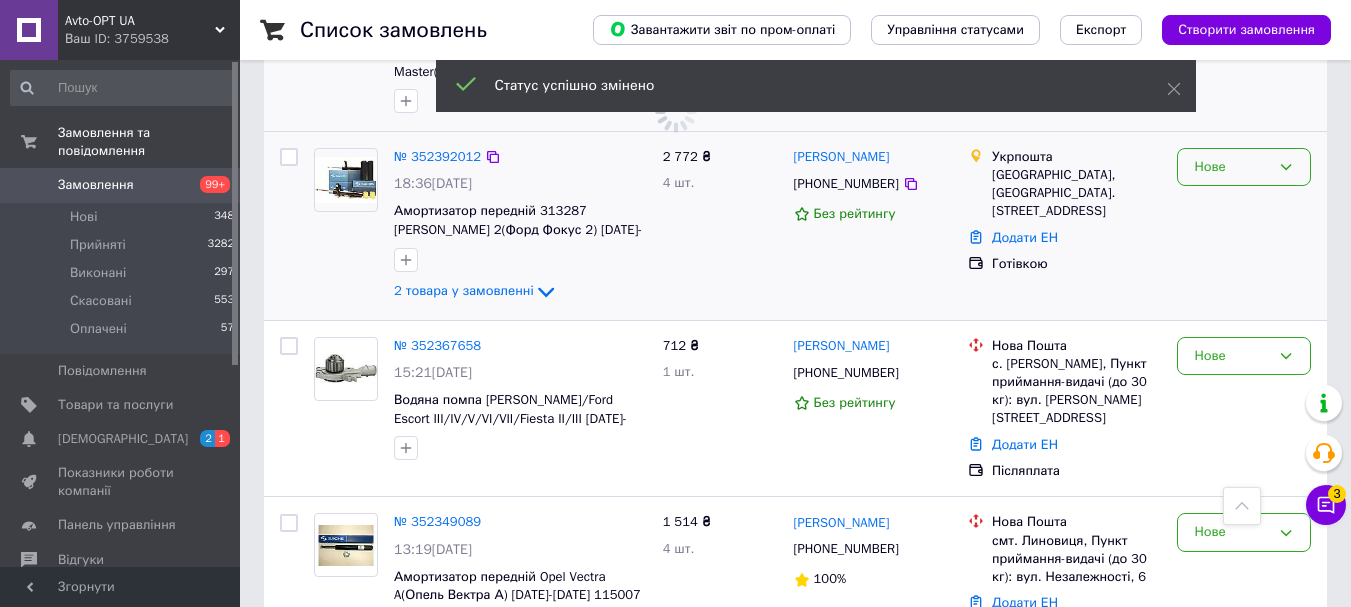 click on "Нове" at bounding box center [1232, 167] 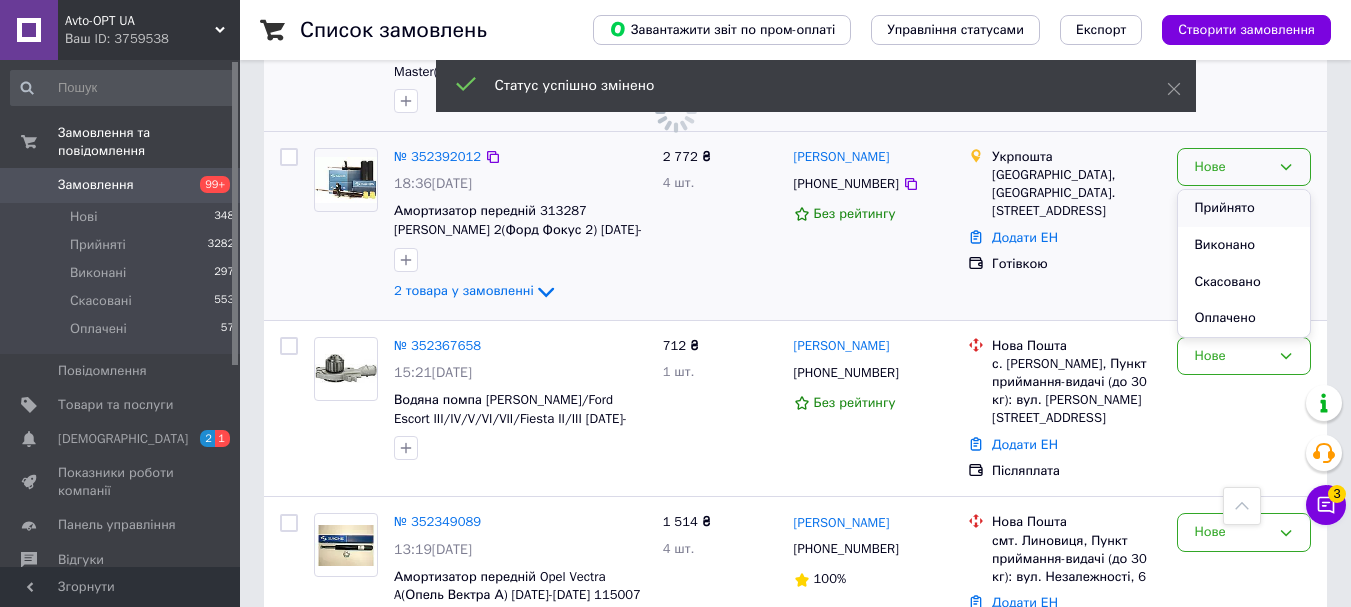 click on "Прийнято" at bounding box center (1244, 208) 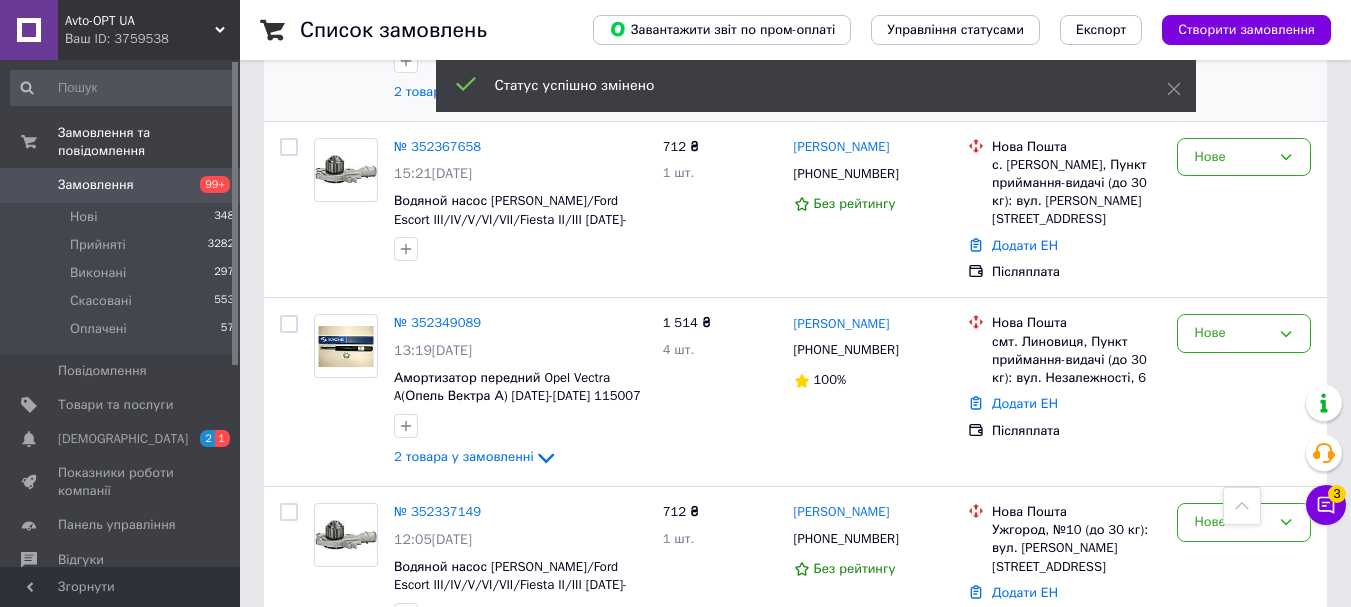 scroll, scrollTop: 1000, scrollLeft: 0, axis: vertical 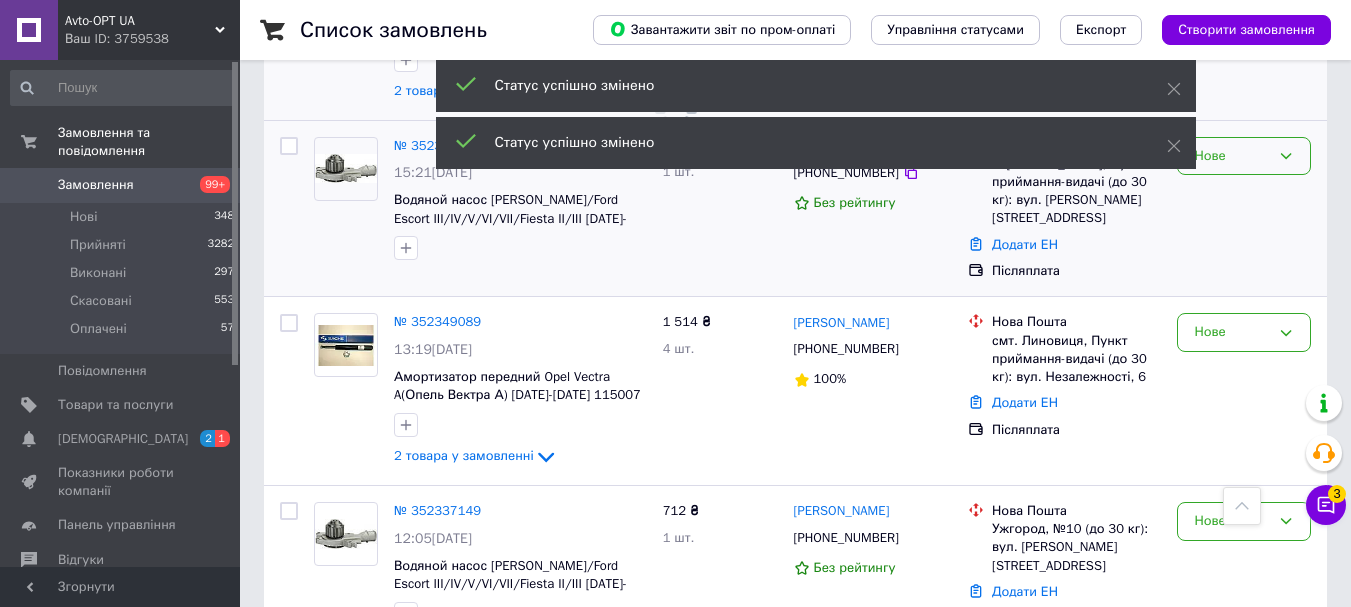 click on "Нове" at bounding box center (1244, 156) 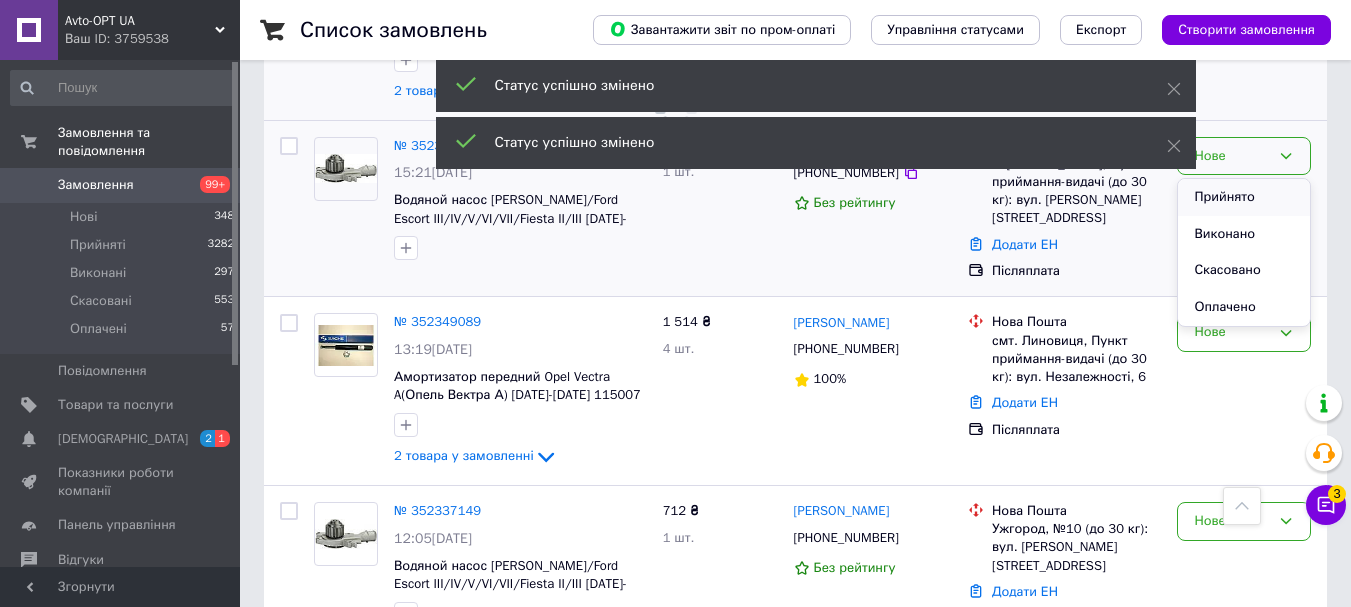 click on "Прийнято" at bounding box center [1244, 197] 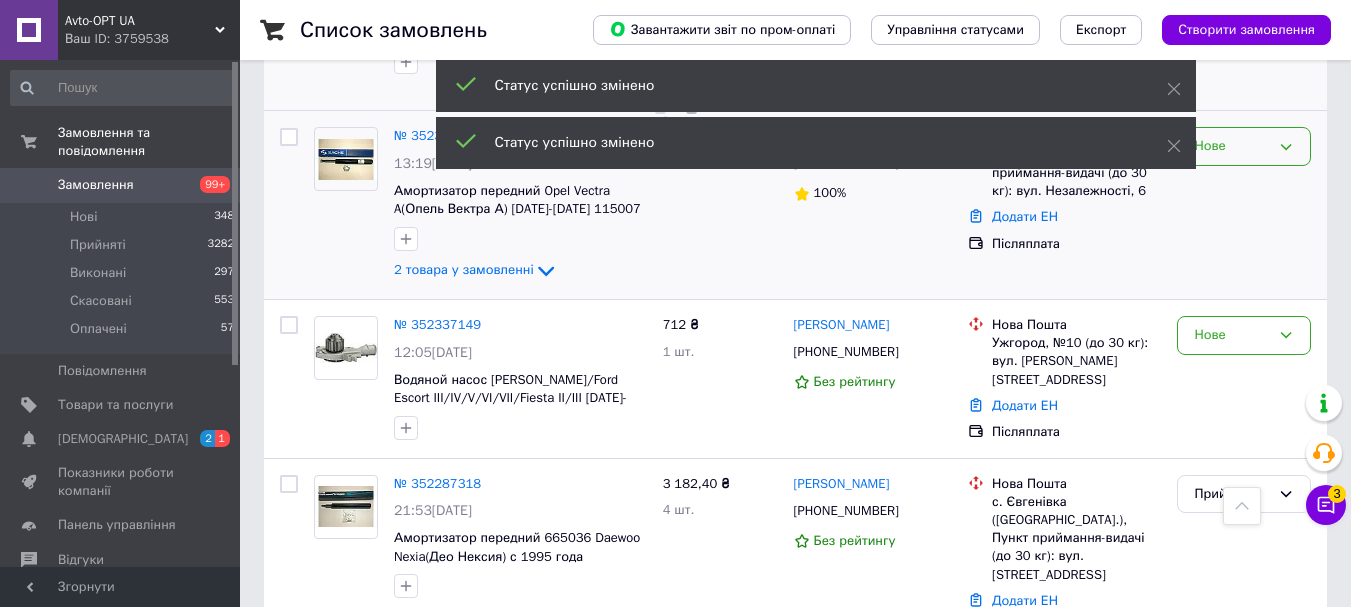 scroll, scrollTop: 1200, scrollLeft: 0, axis: vertical 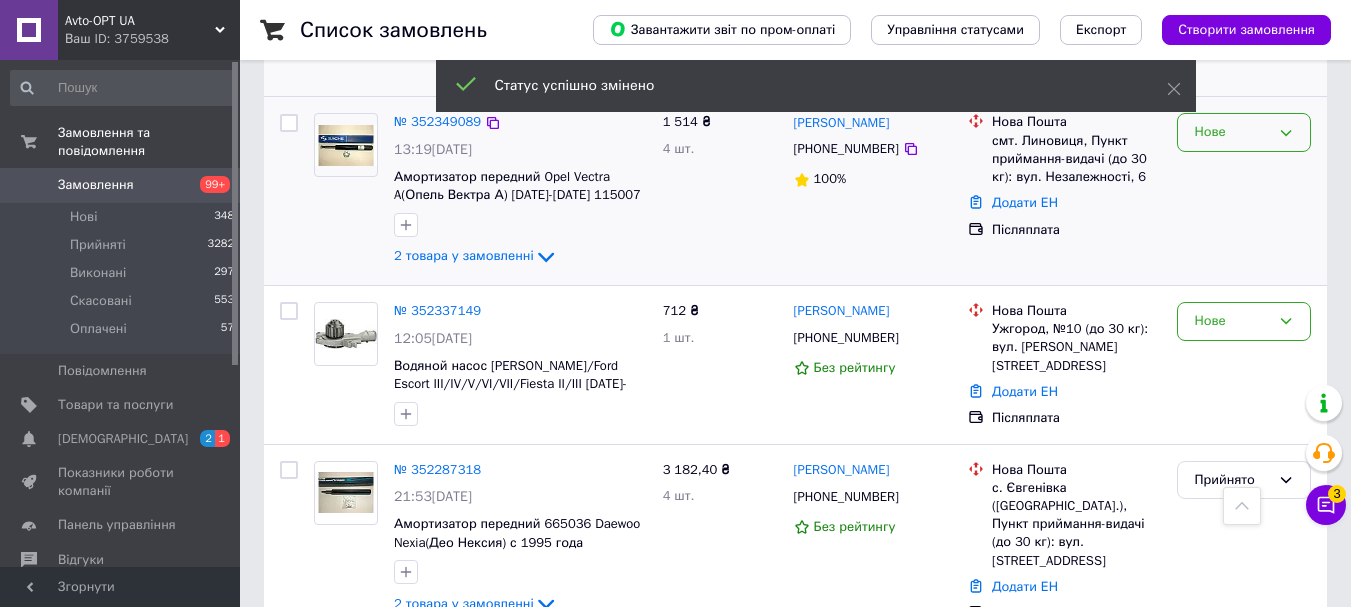 click on "Нове" at bounding box center (1244, 132) 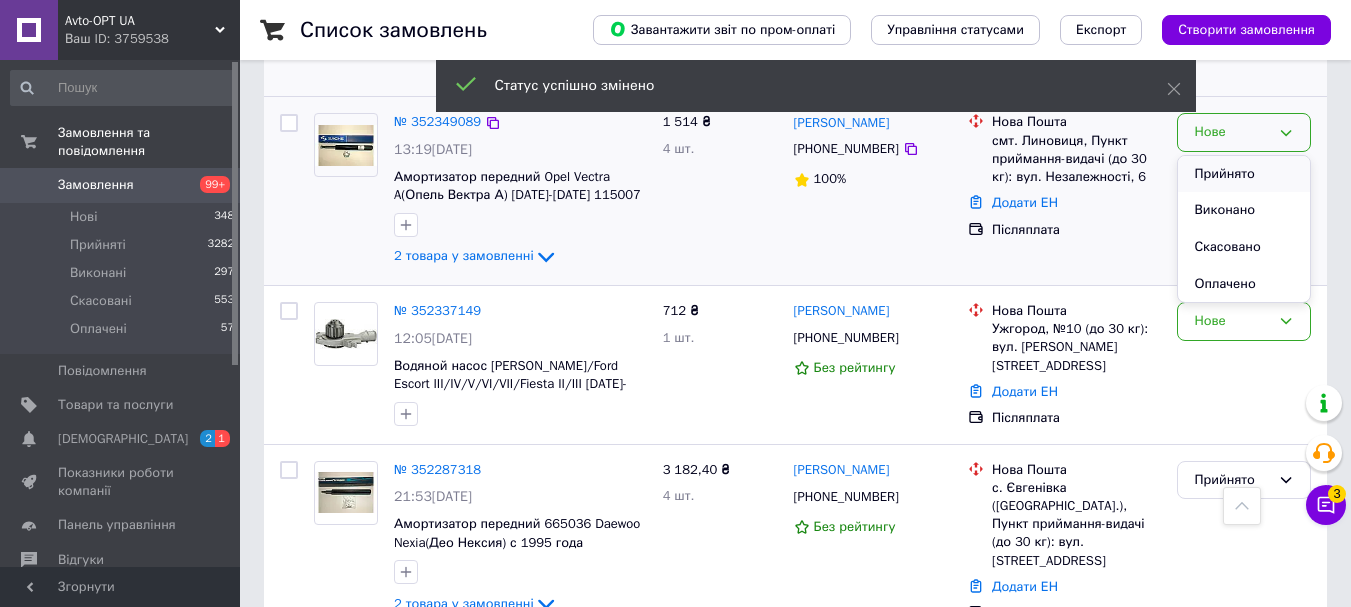 click on "Прийнято" at bounding box center [1244, 174] 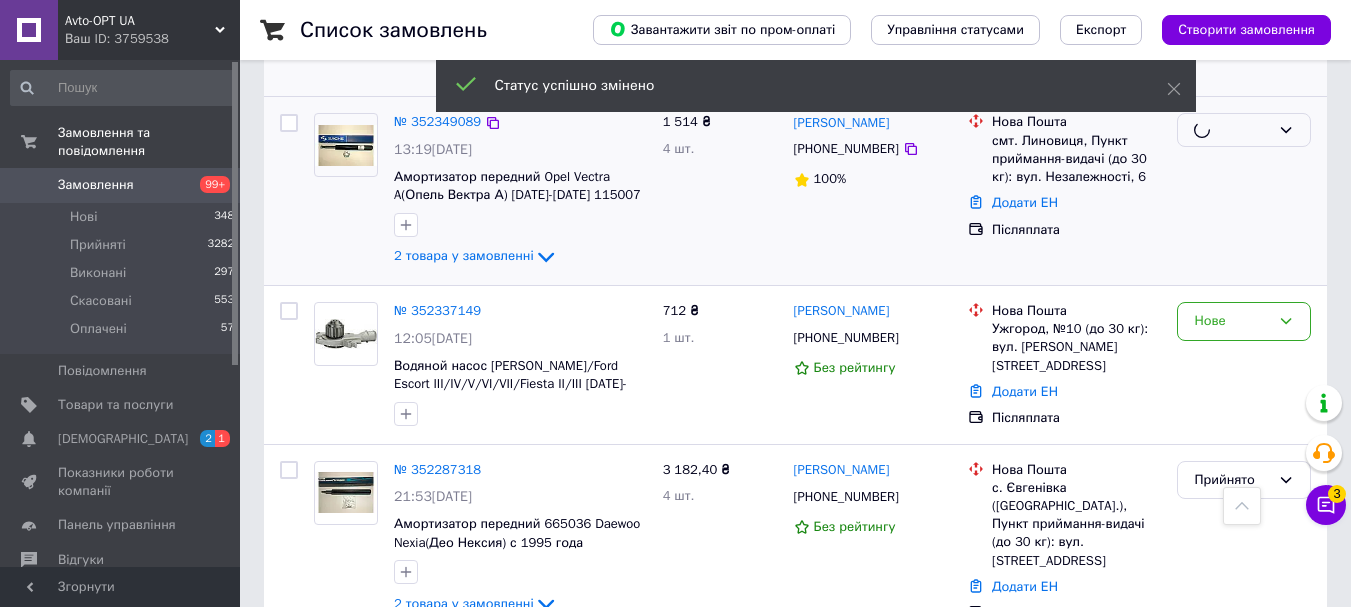 scroll, scrollTop: 1400, scrollLeft: 0, axis: vertical 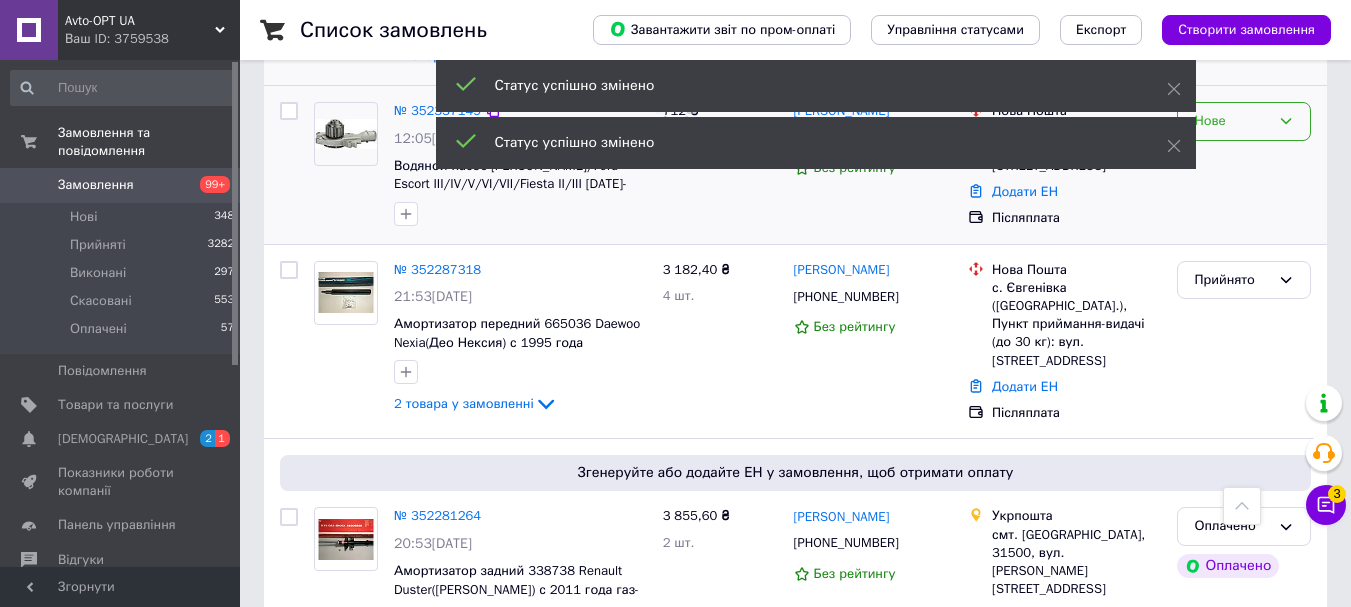 click 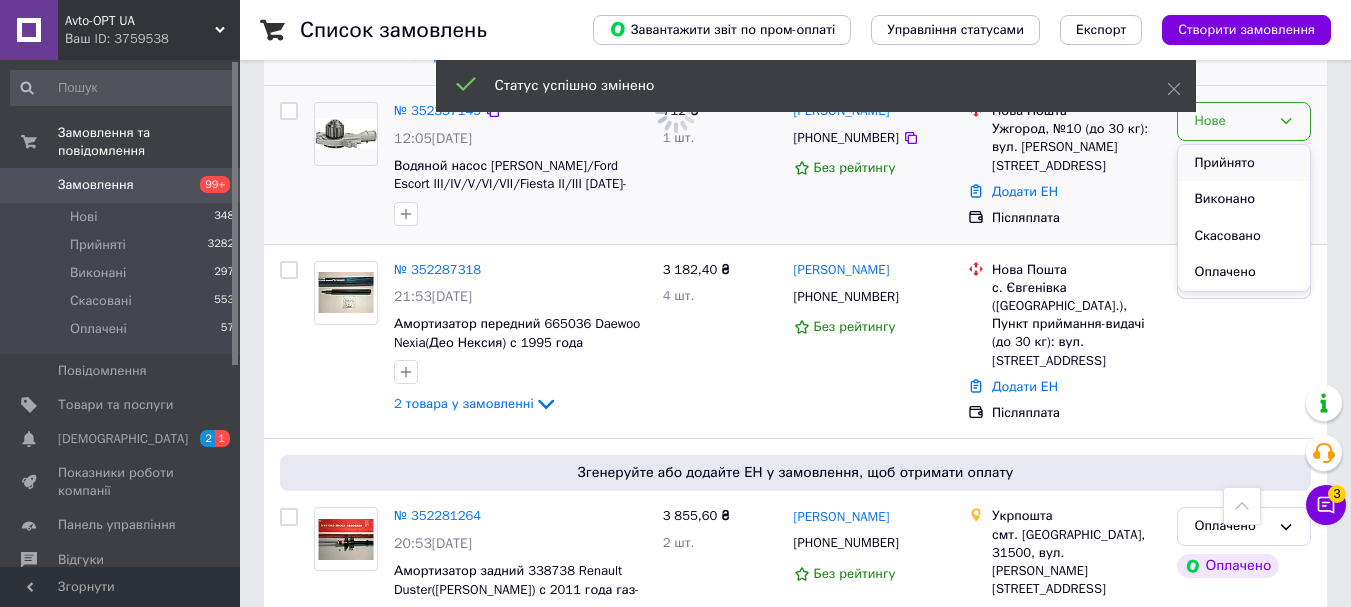 click on "Прийнято" at bounding box center [1244, 163] 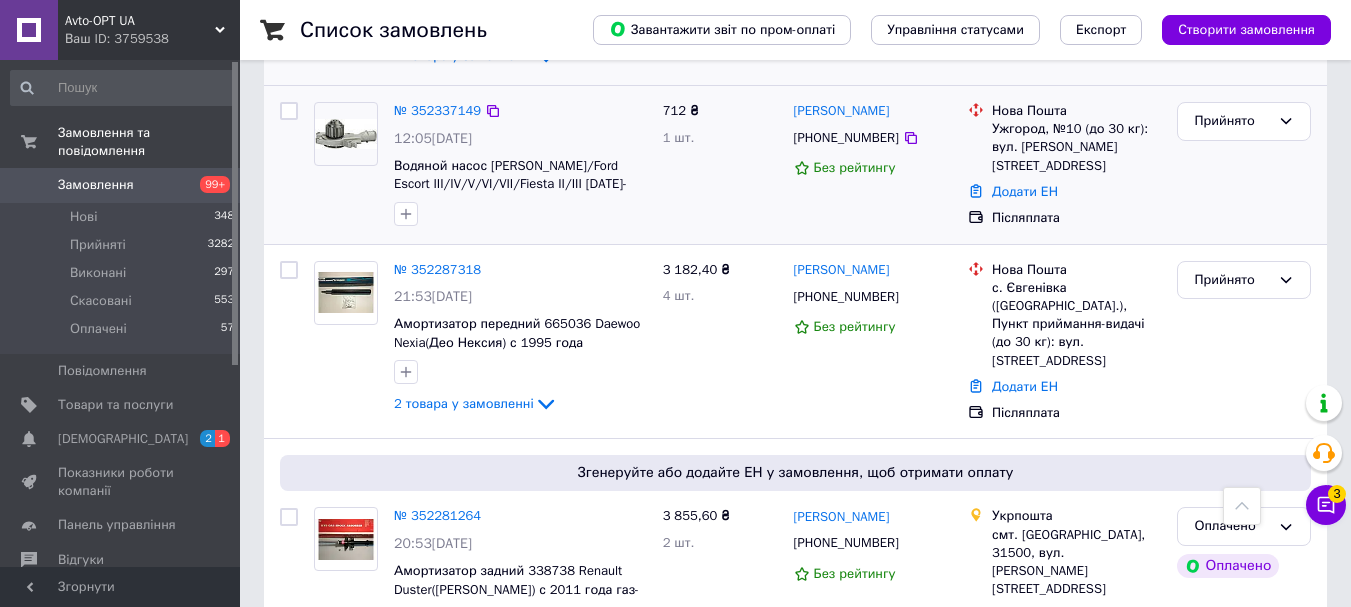 click on "Замовлення 99+" at bounding box center (123, 185) 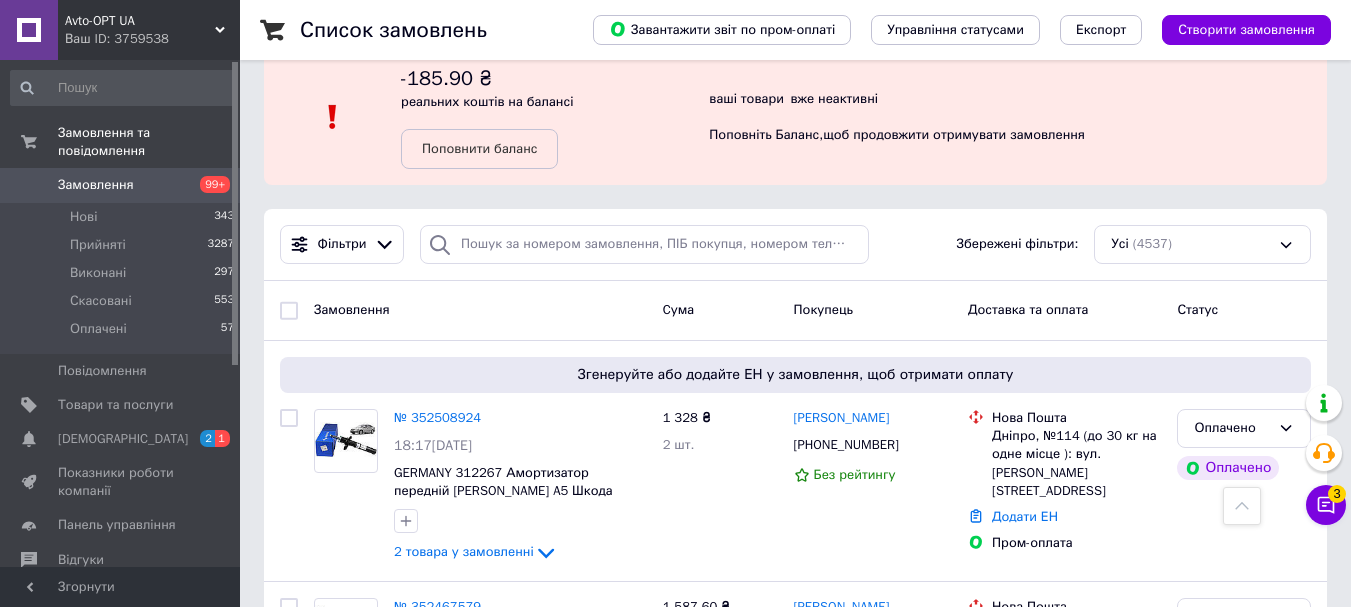 scroll, scrollTop: 0, scrollLeft: 0, axis: both 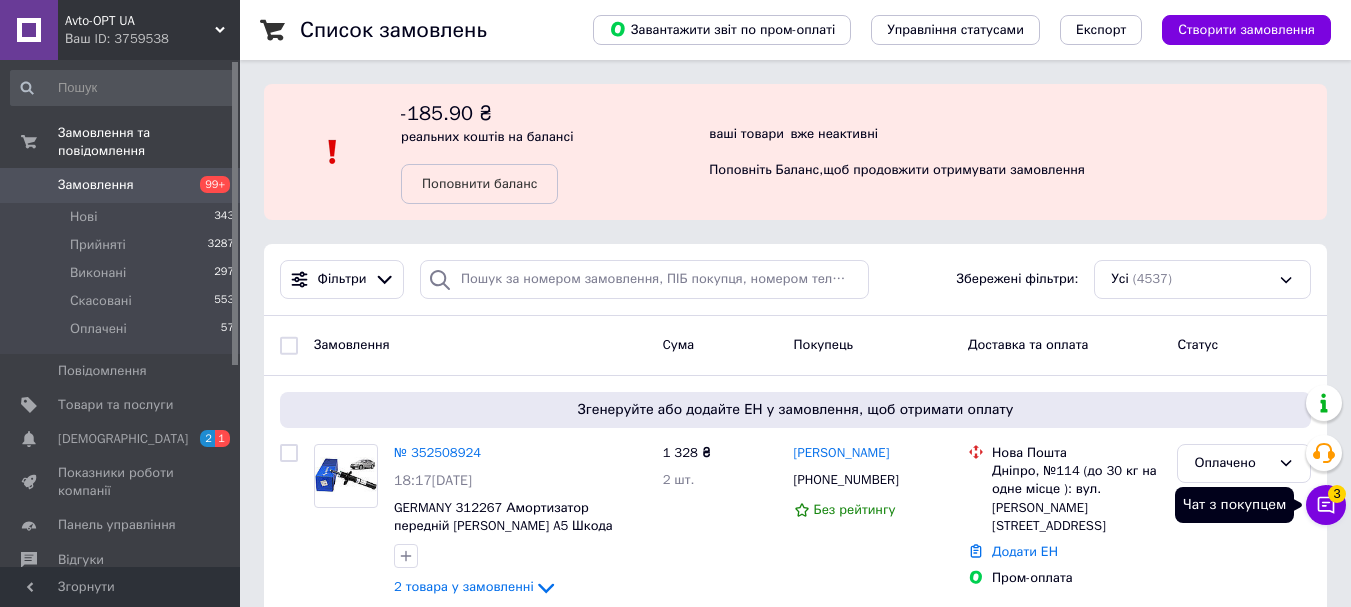 click on "Чат з покупцем 3" at bounding box center (1326, 505) 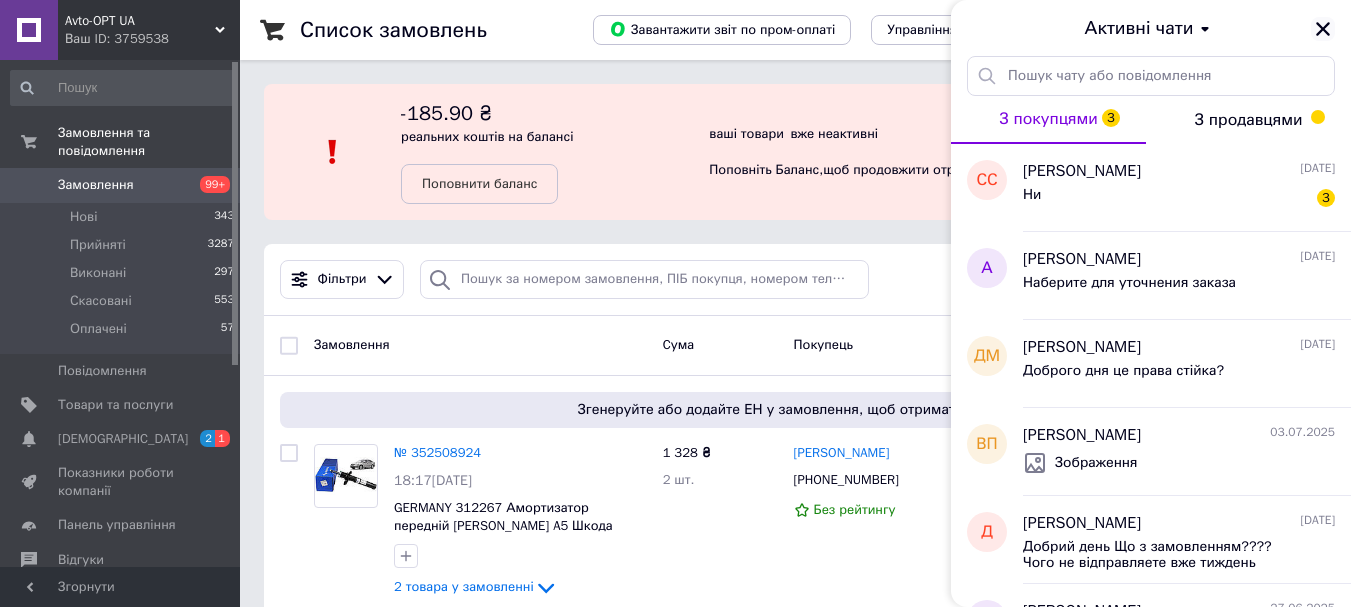 click 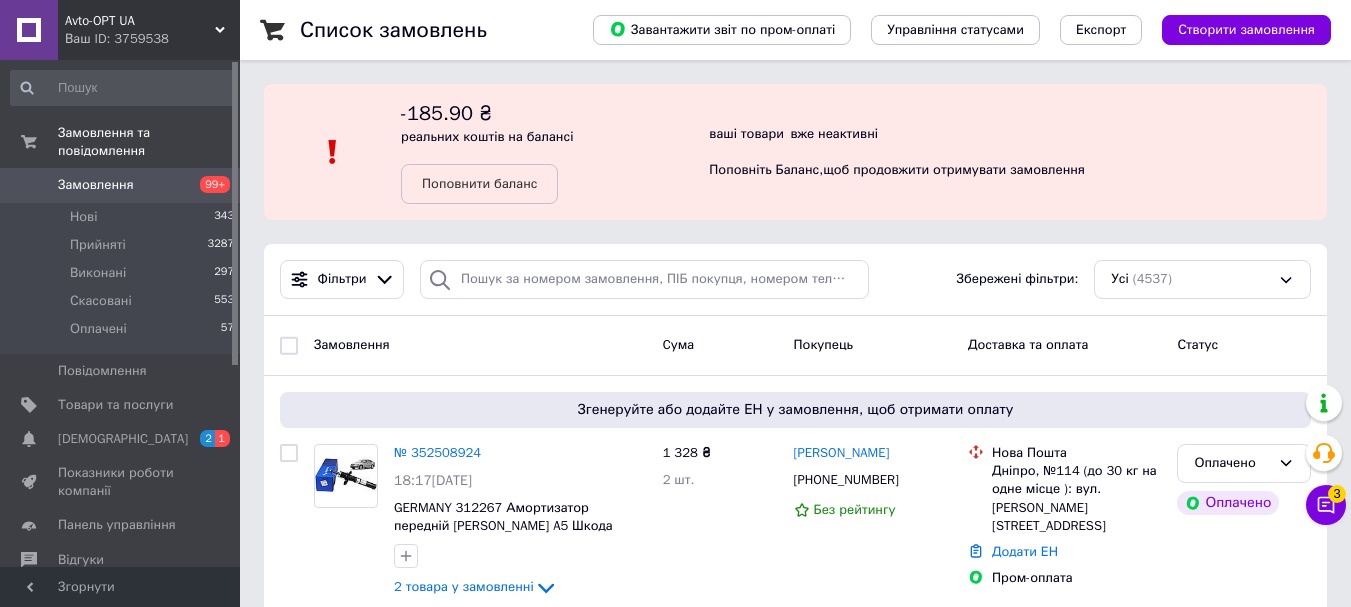 click on "Замовлення 99+" at bounding box center [123, 185] 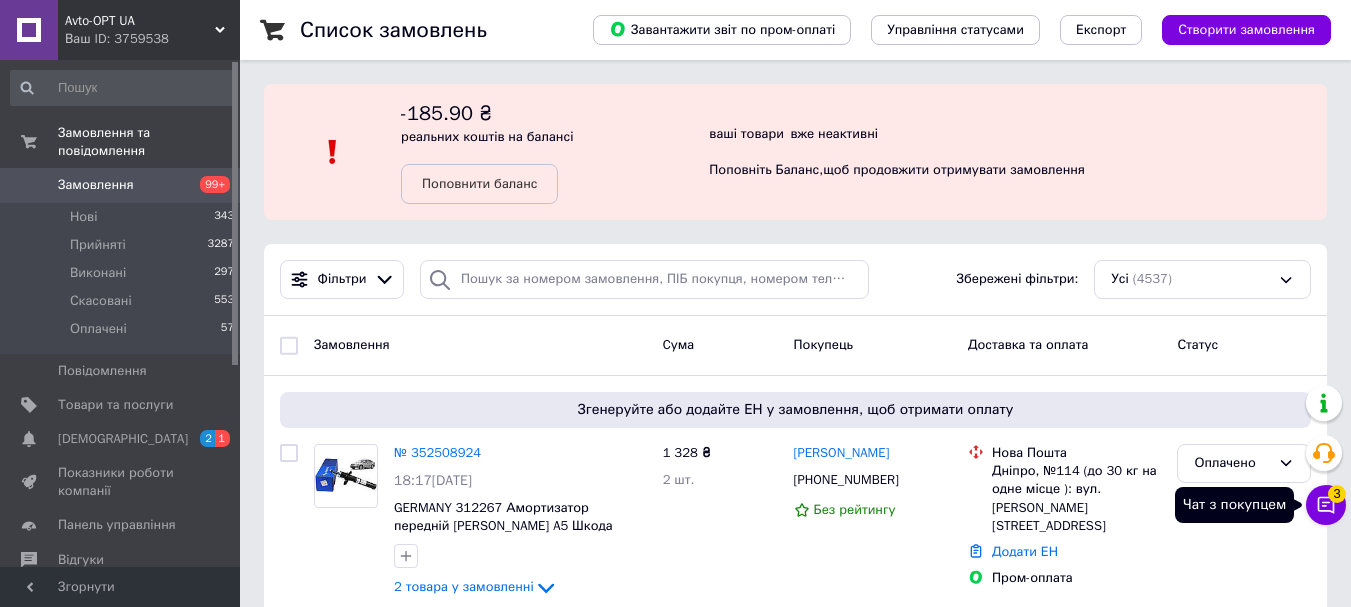 click on "3" at bounding box center [1337, 494] 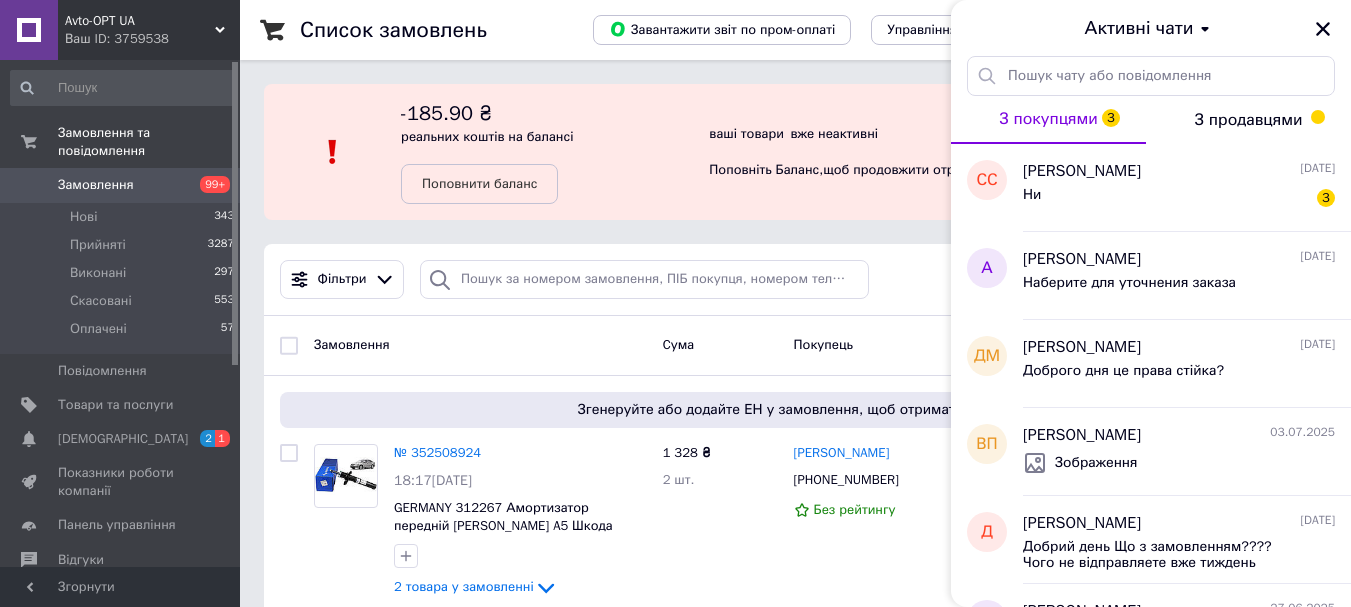 click at bounding box center [1323, 29] 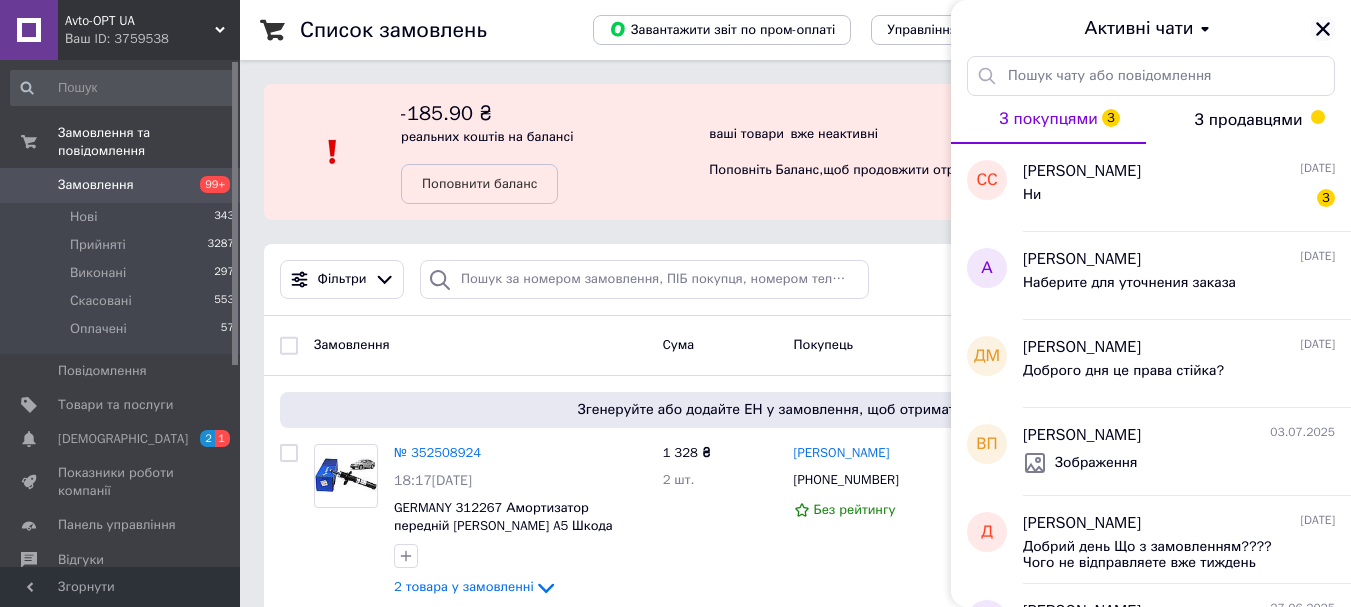 click 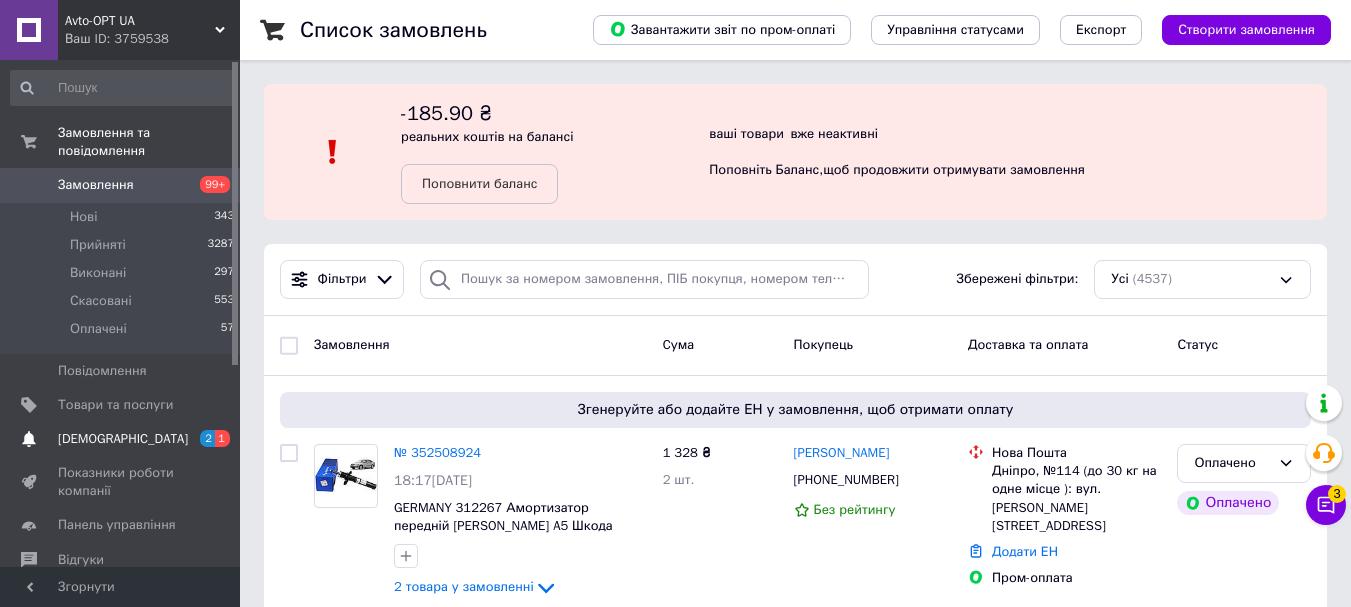 click on "[DEMOGRAPHIC_DATA]" at bounding box center (123, 439) 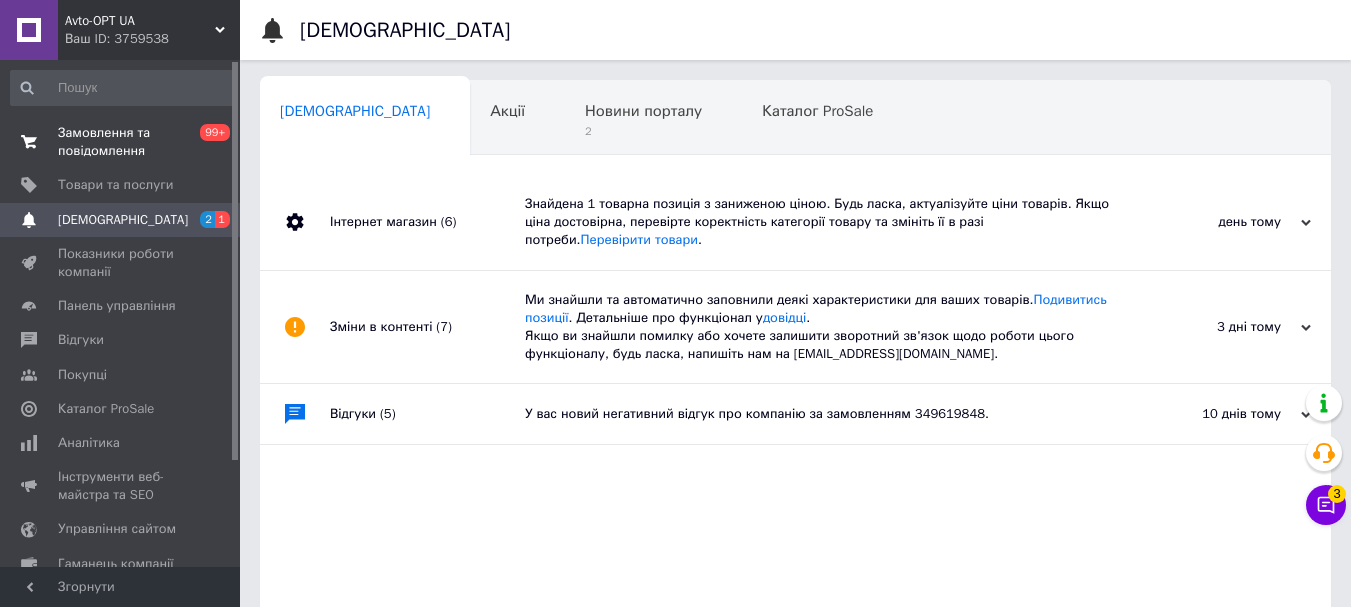 click on "Замовлення та повідомлення" at bounding box center (121, 142) 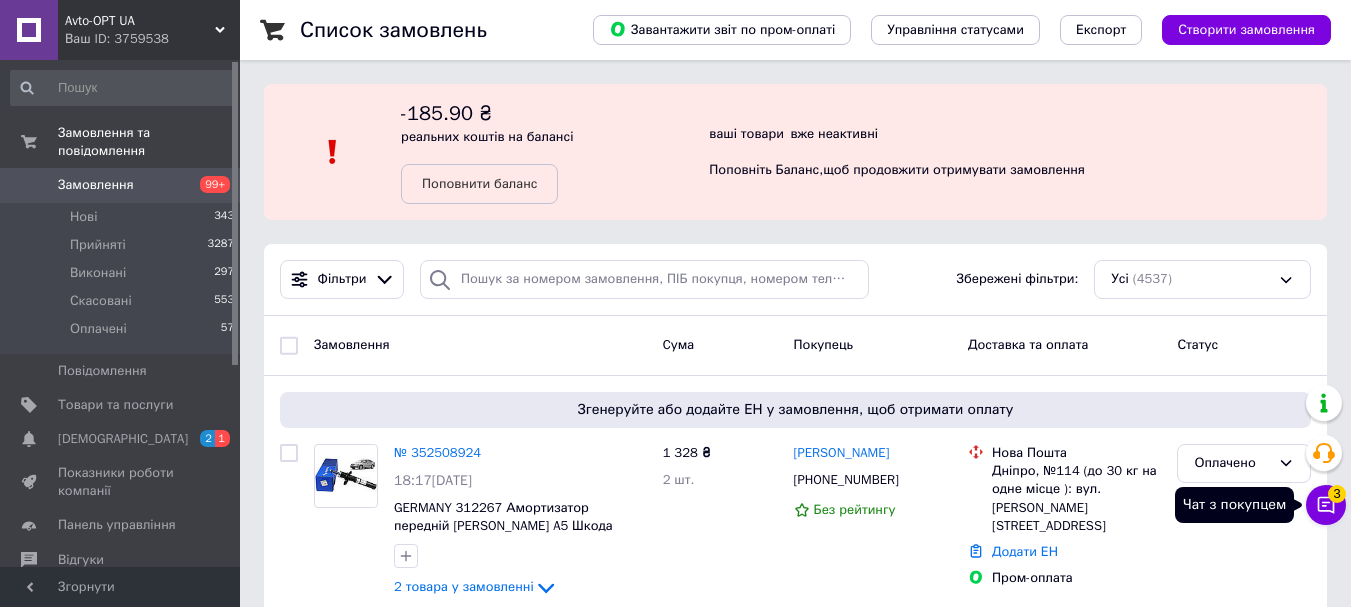 click 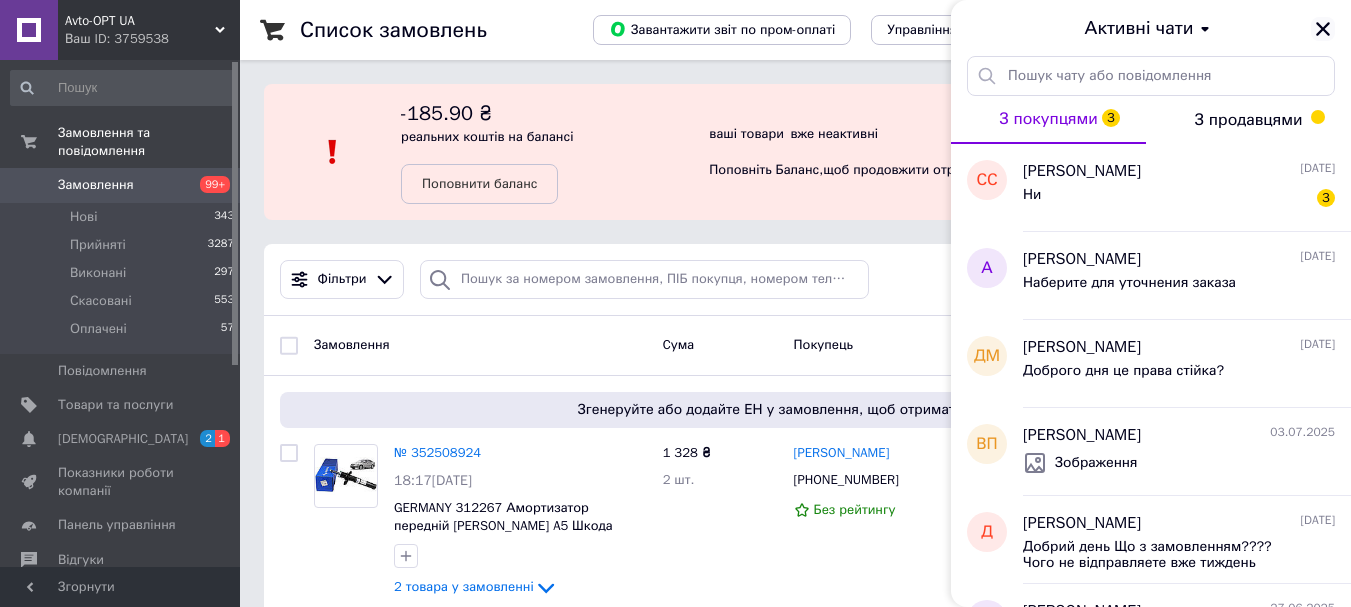 click 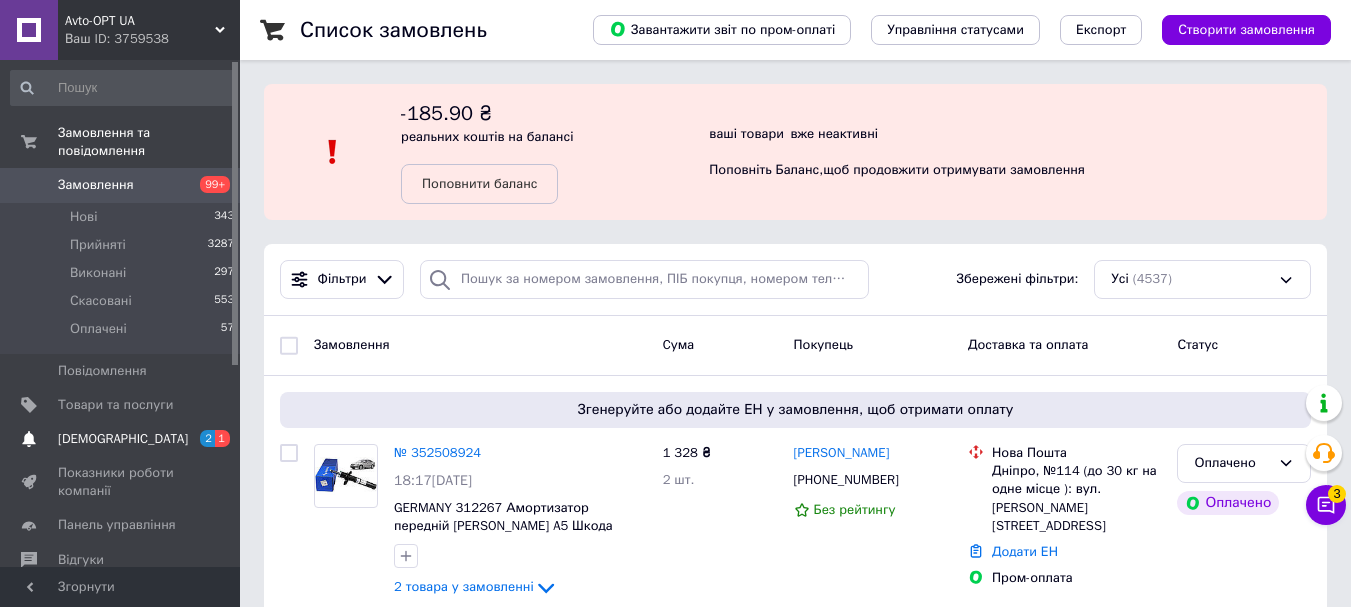 click on "[DEMOGRAPHIC_DATA]" at bounding box center (121, 439) 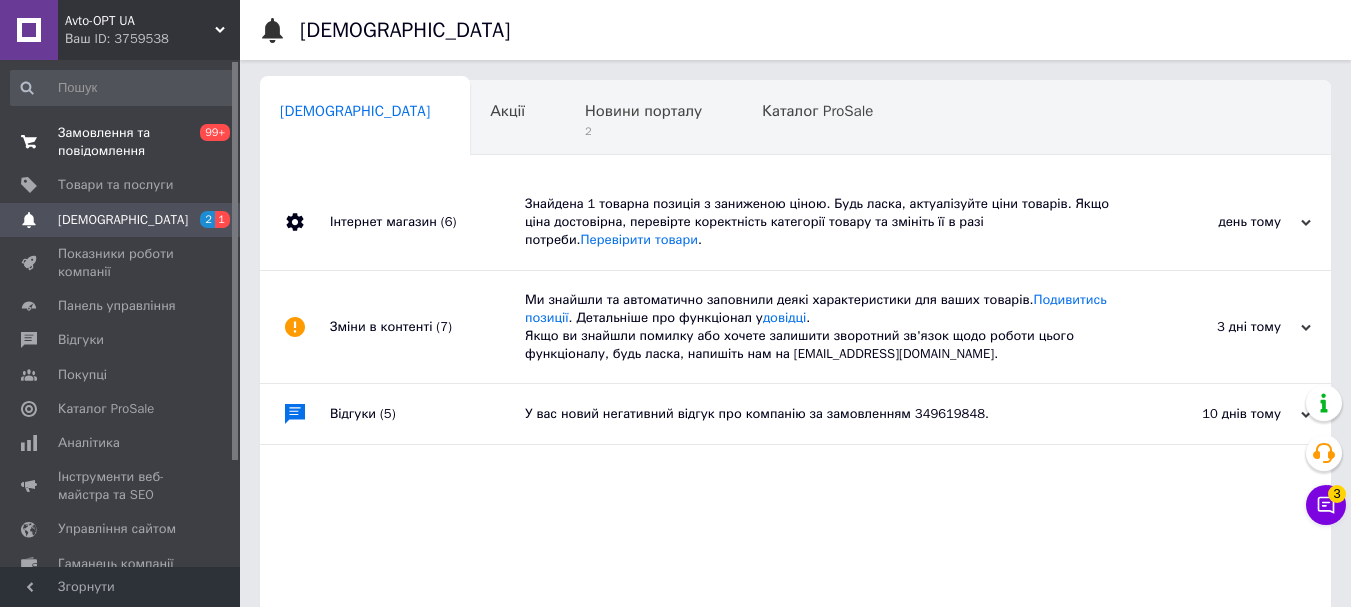 click on "Замовлення та повідомлення" at bounding box center [121, 142] 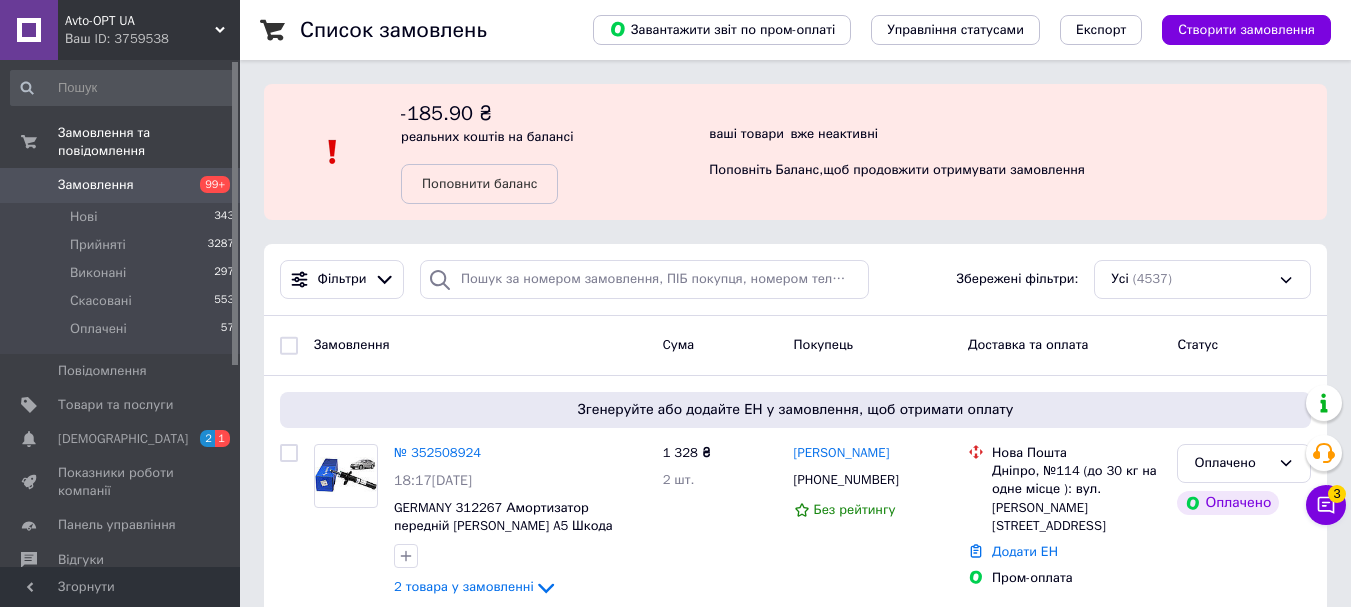 click on "Замовлення 99+" at bounding box center [123, 185] 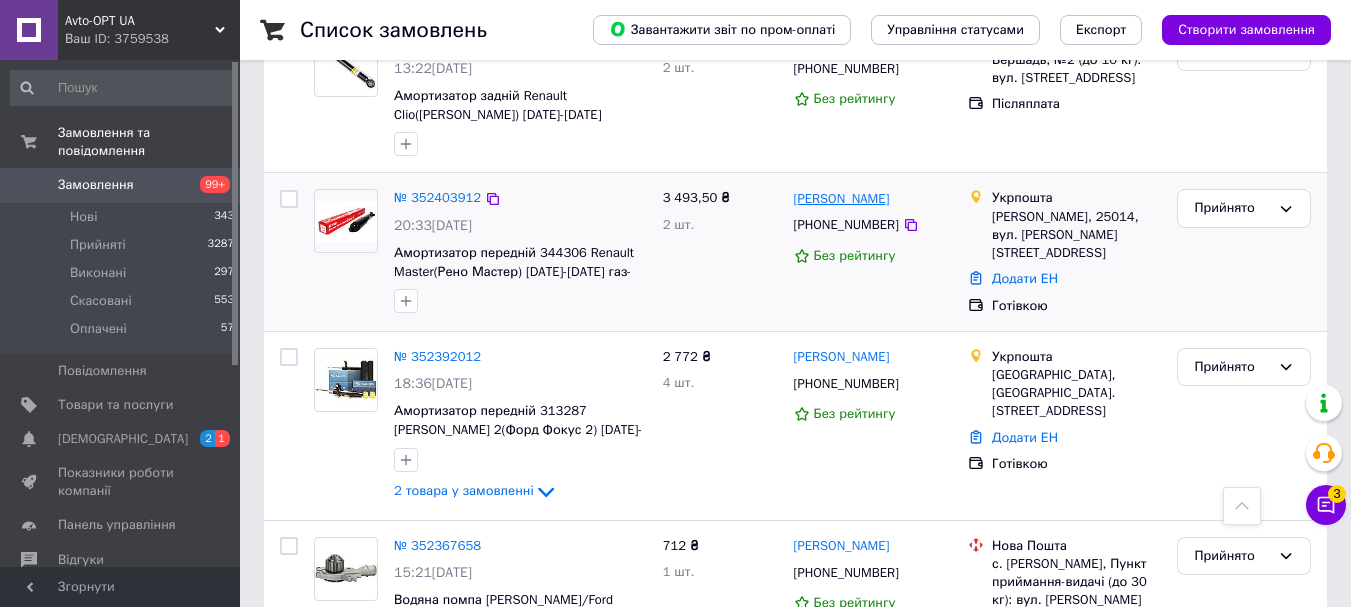 scroll, scrollTop: 500, scrollLeft: 0, axis: vertical 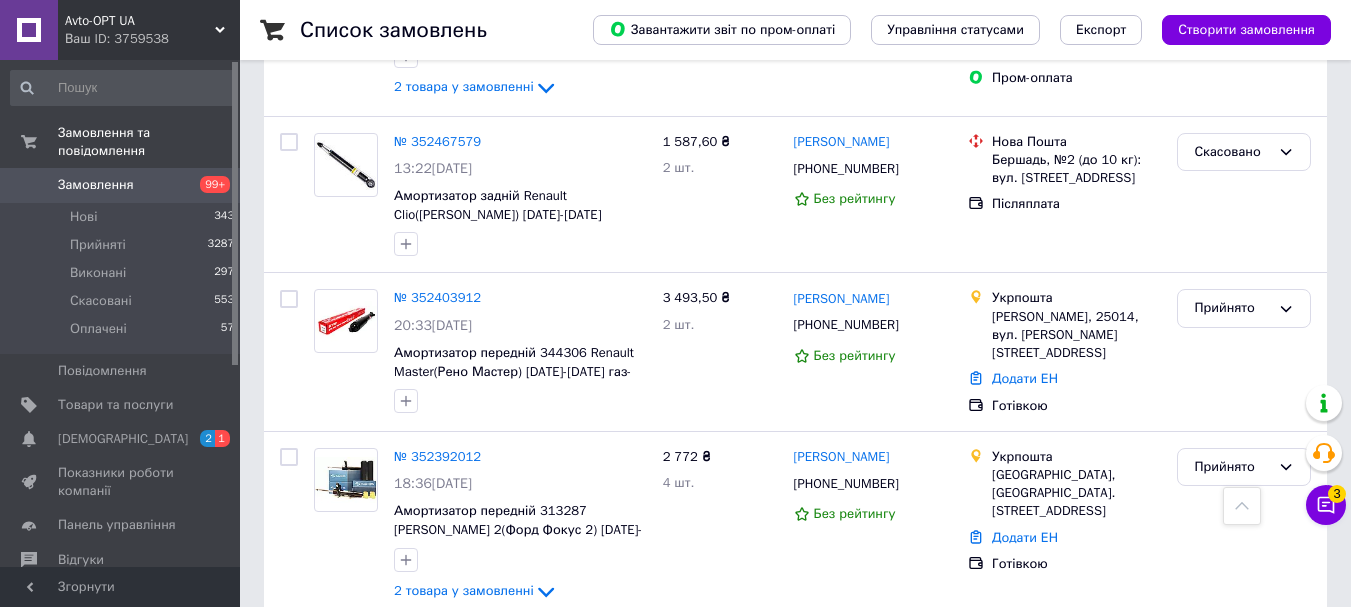 click on "Замовлення 99+" at bounding box center (123, 185) 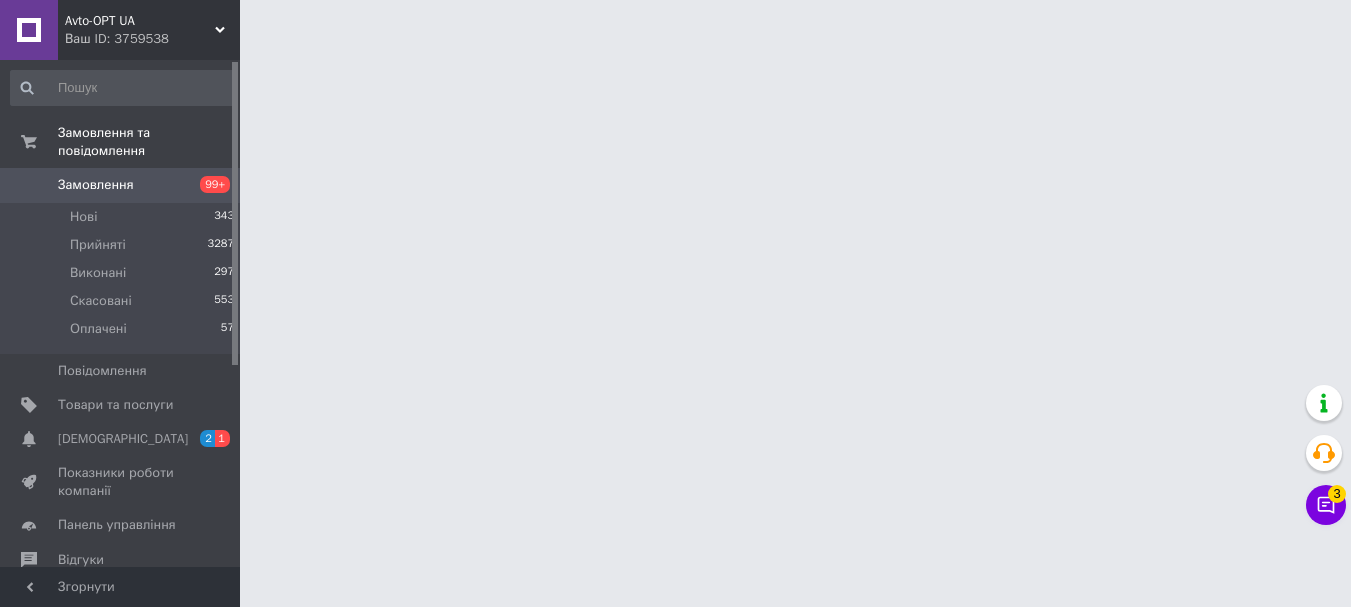 scroll, scrollTop: 0, scrollLeft: 0, axis: both 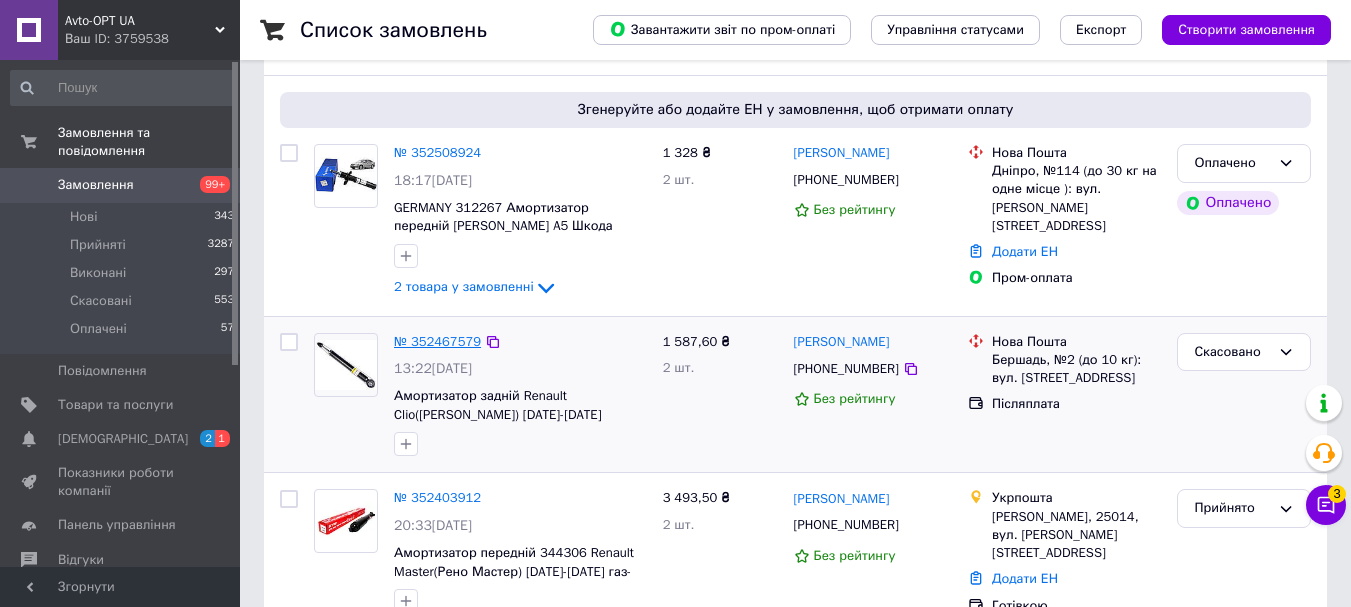 click on "№ 352467579" at bounding box center (437, 341) 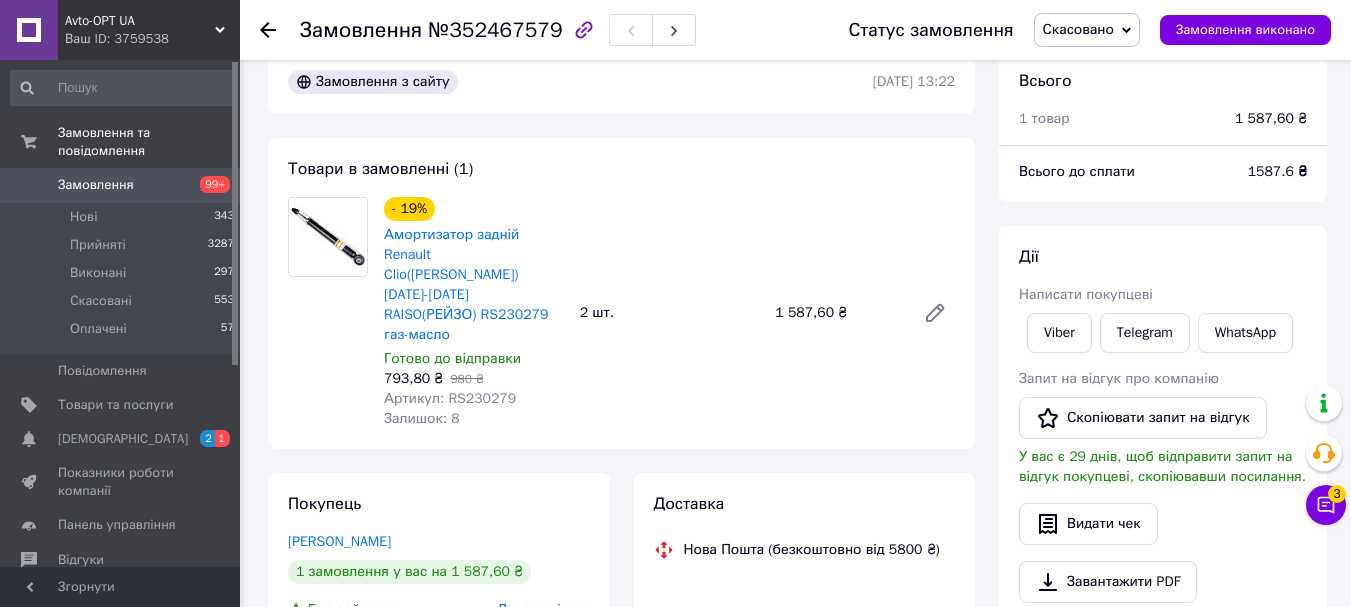scroll, scrollTop: 0, scrollLeft: 0, axis: both 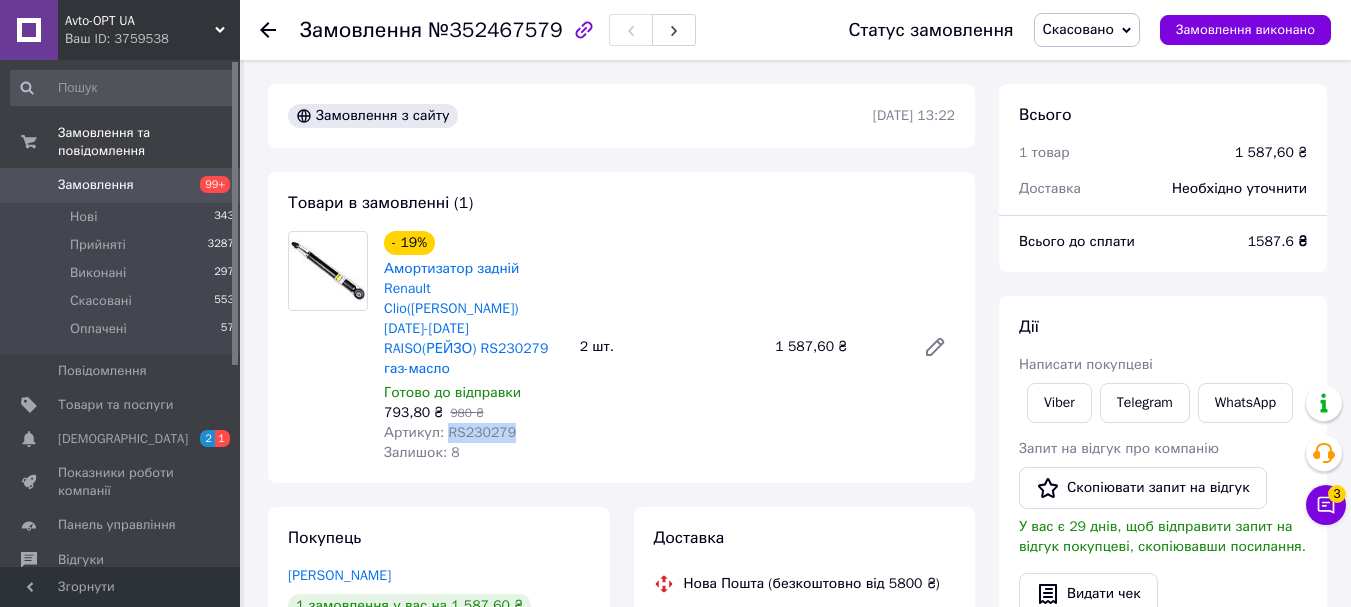 drag, startPoint x: 514, startPoint y: 397, endPoint x: 447, endPoint y: 396, distance: 67.00746 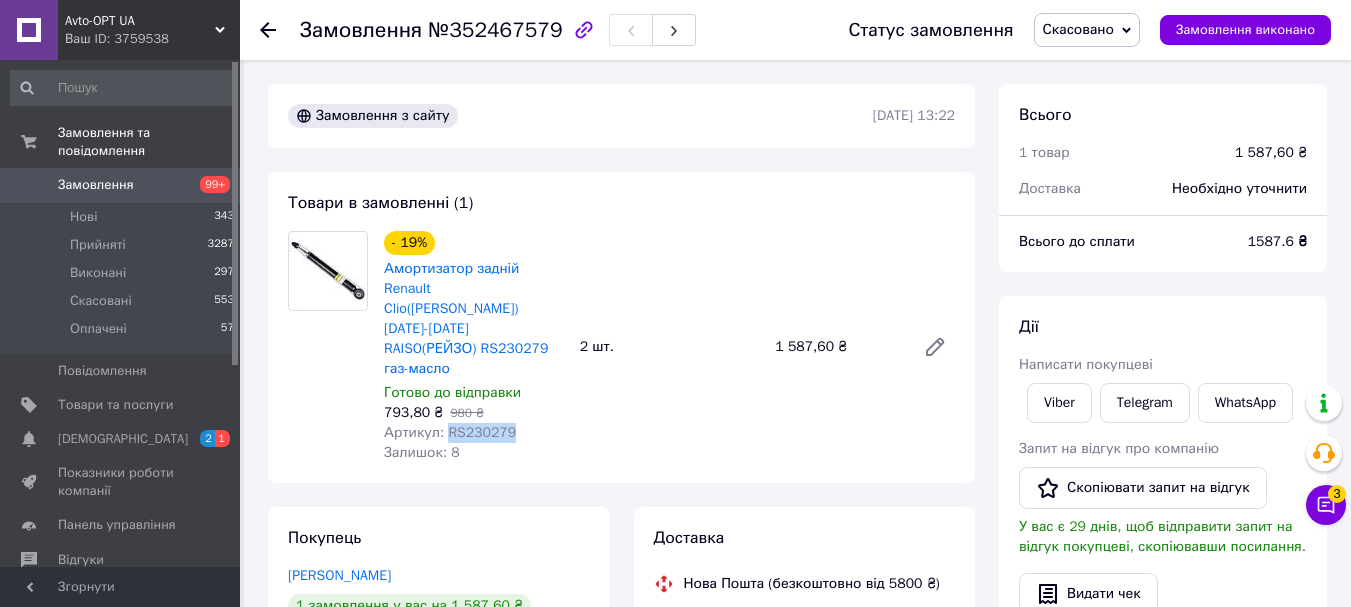 click on "Артикул: RS230279" at bounding box center (474, 433) 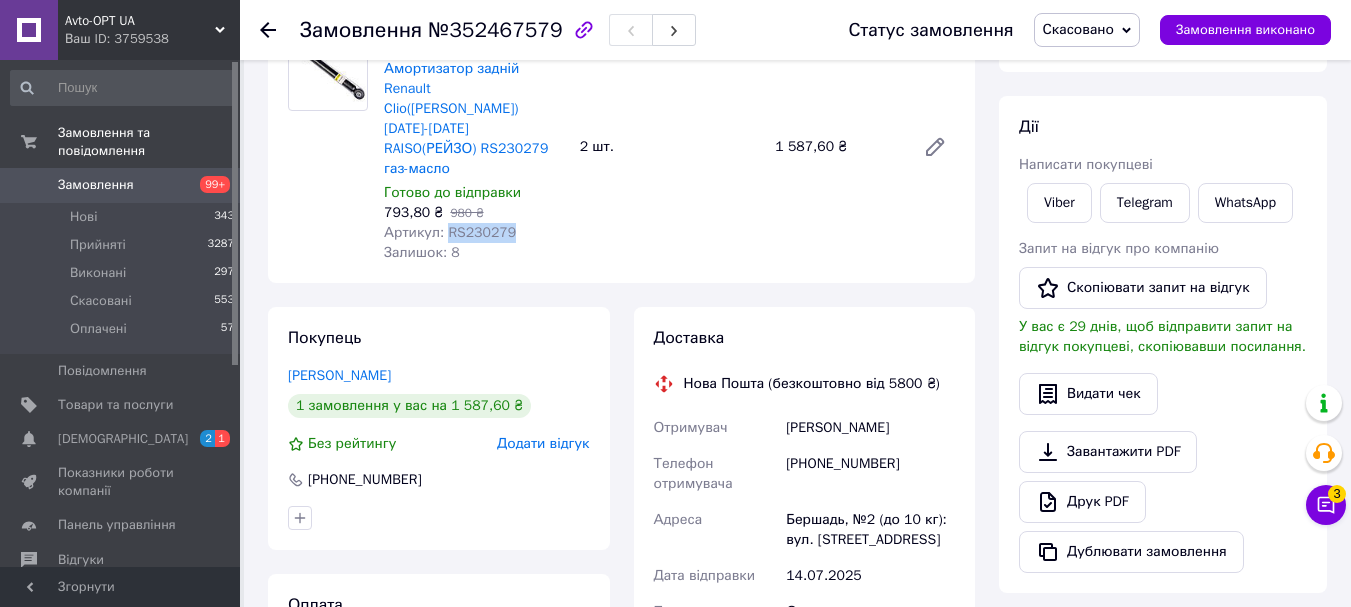 scroll, scrollTop: 100, scrollLeft: 0, axis: vertical 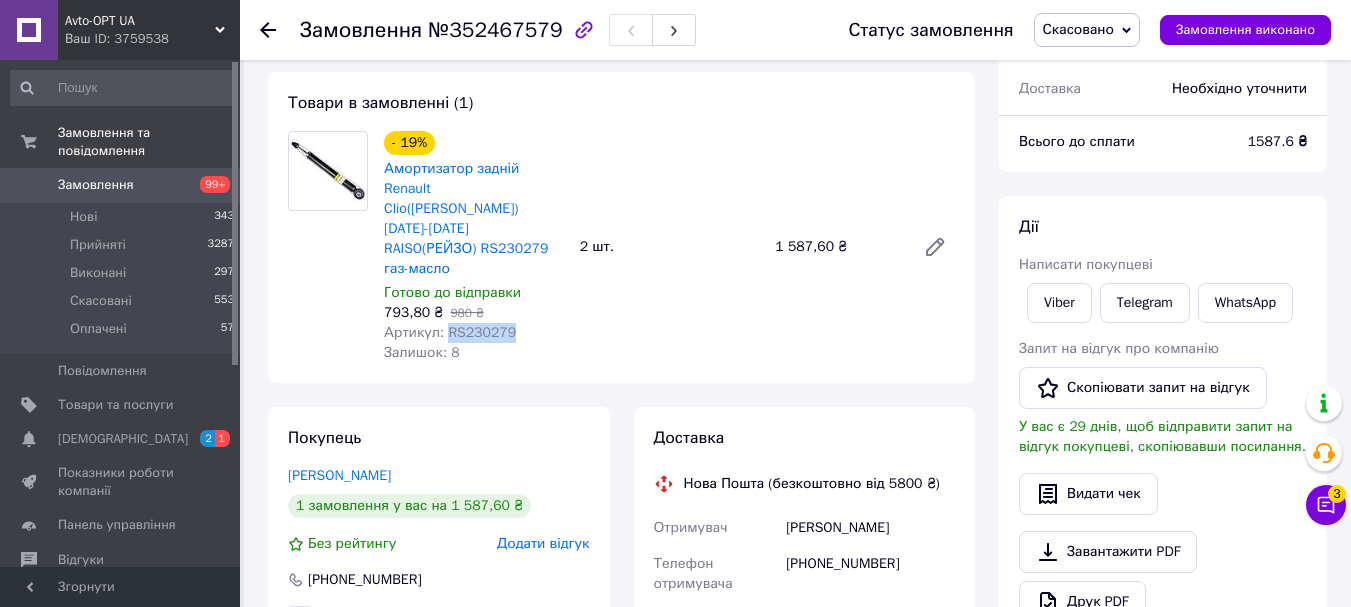 click on "Замовлення 99+" at bounding box center [123, 185] 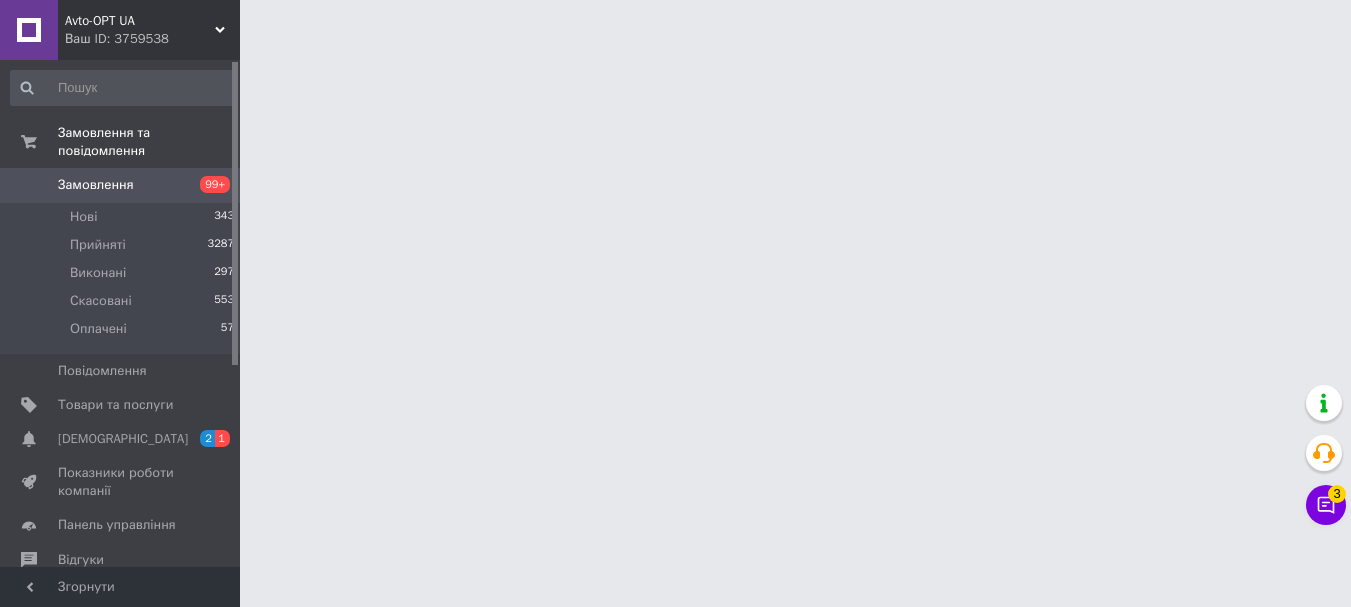 scroll, scrollTop: 0, scrollLeft: 0, axis: both 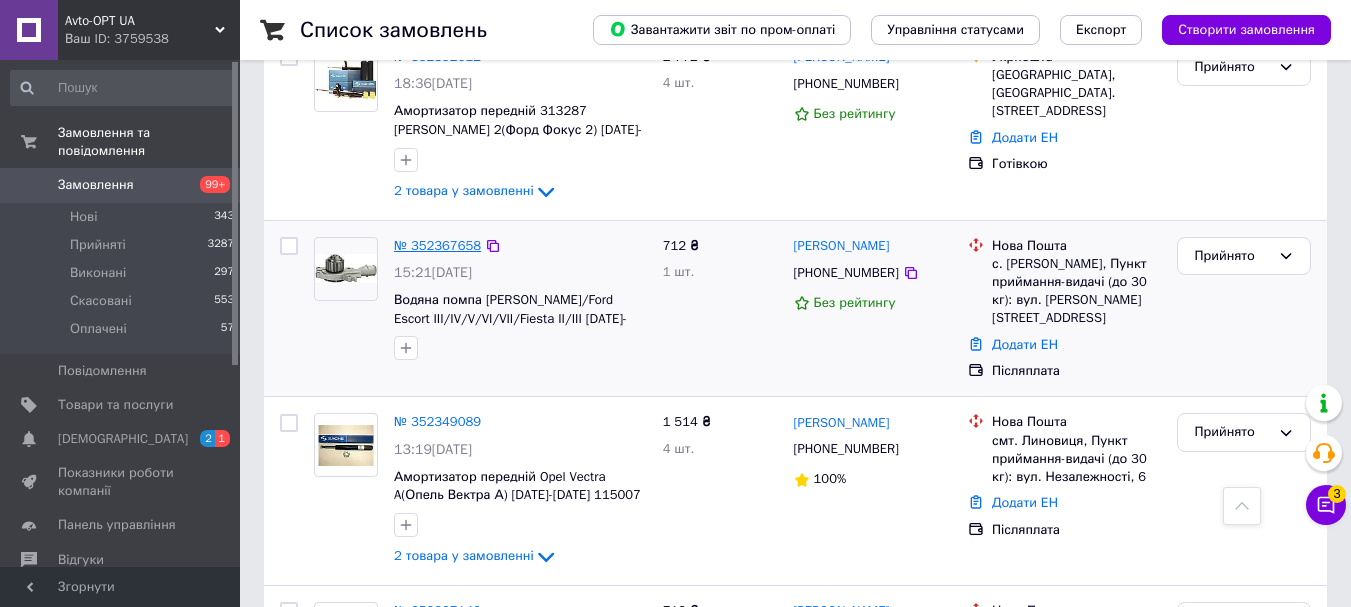 click on "№ 352367658" at bounding box center (437, 245) 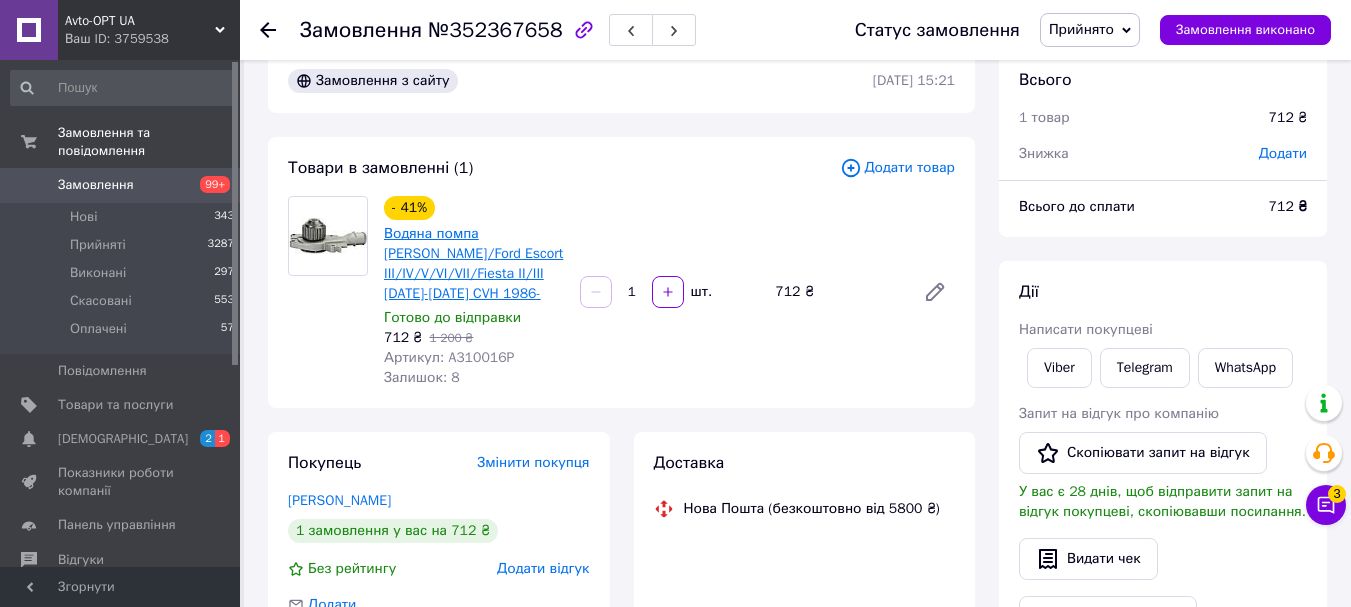 scroll, scrollTop: 34, scrollLeft: 0, axis: vertical 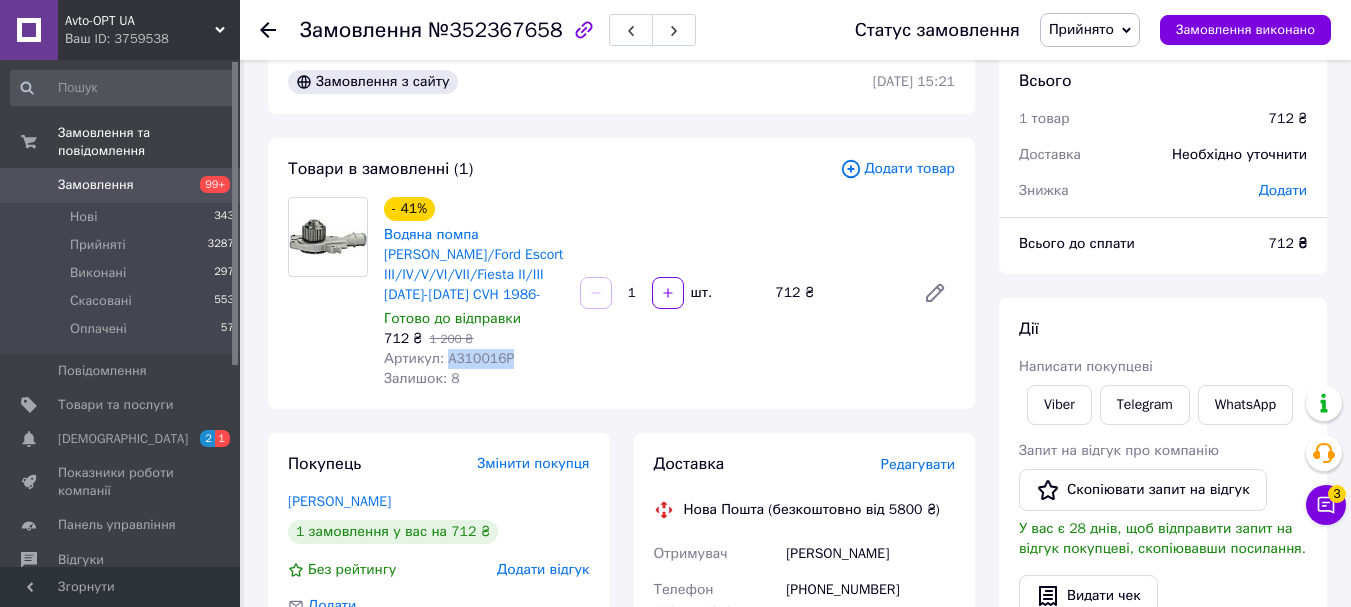 drag, startPoint x: 523, startPoint y: 361, endPoint x: 445, endPoint y: 362, distance: 78.00641 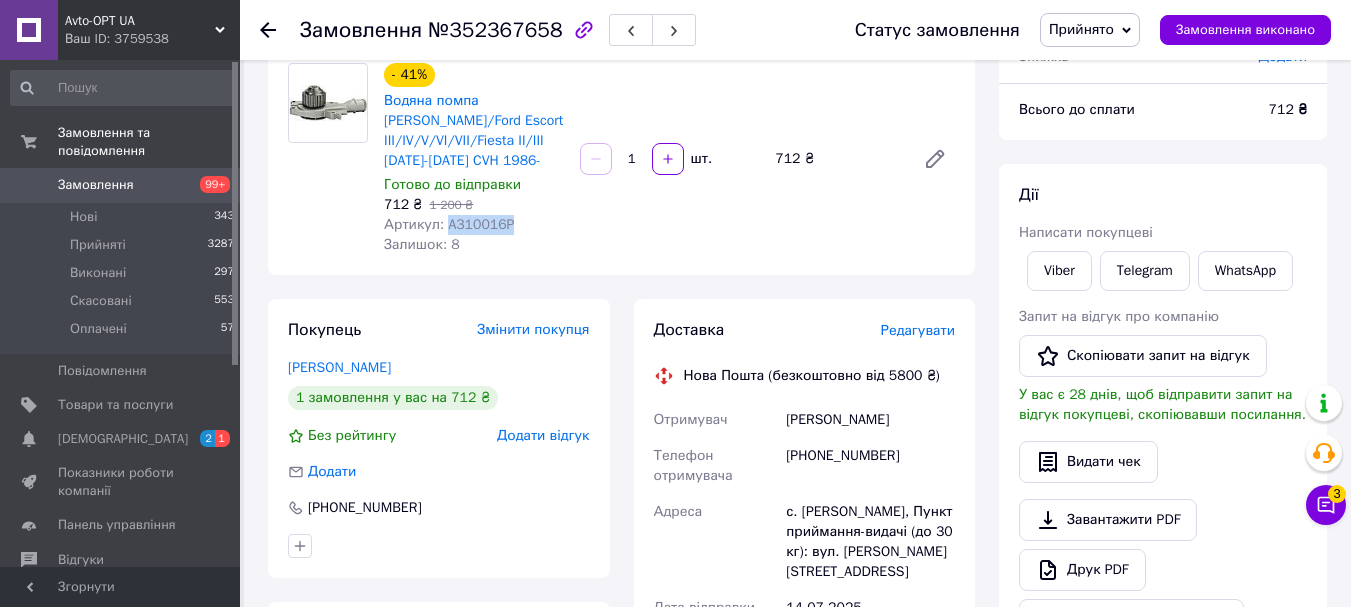 scroll, scrollTop: 134, scrollLeft: 0, axis: vertical 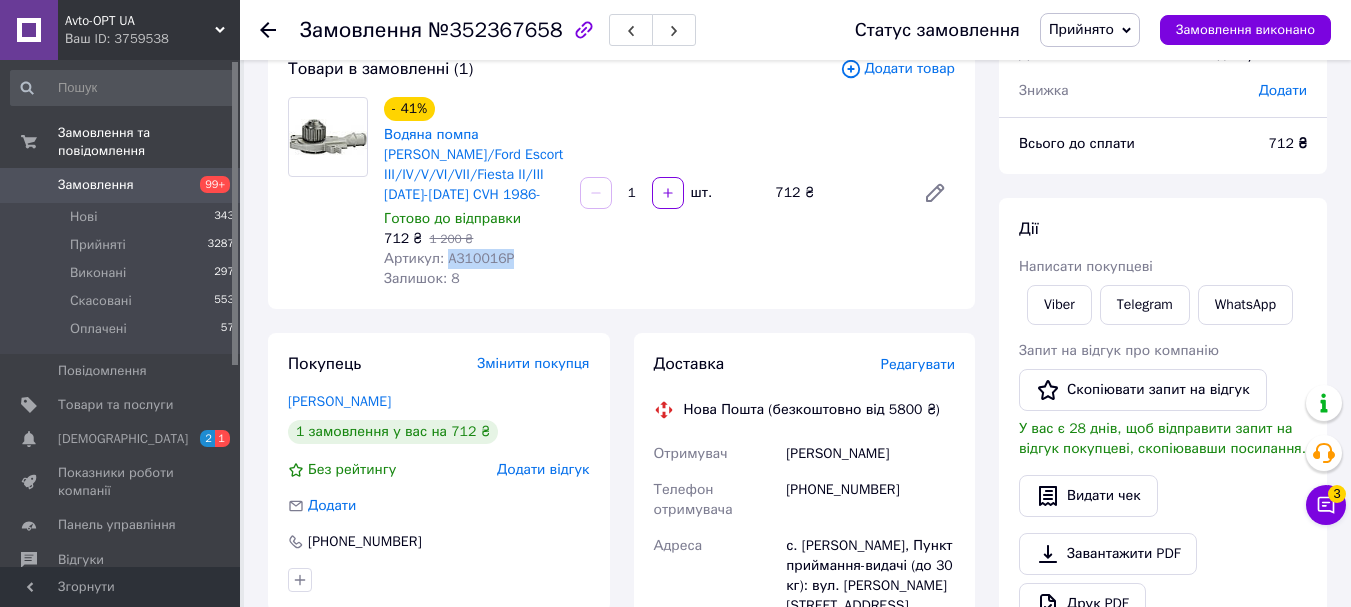 click on "Замовлення" at bounding box center (121, 185) 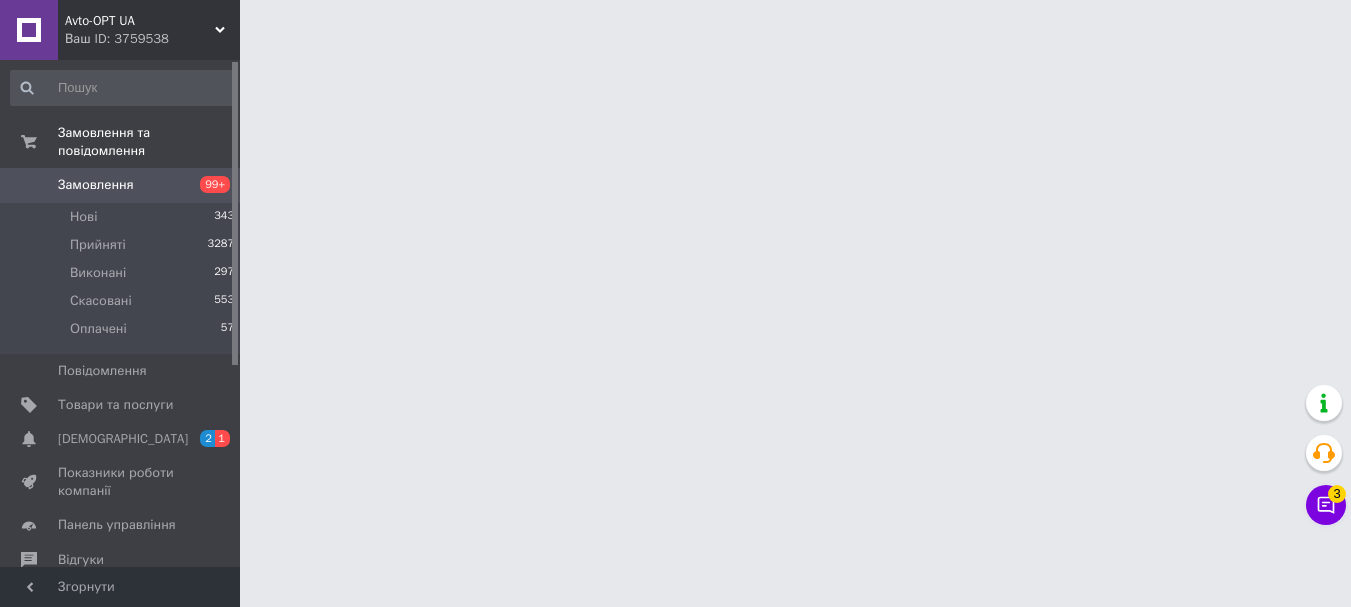 scroll, scrollTop: 0, scrollLeft: 0, axis: both 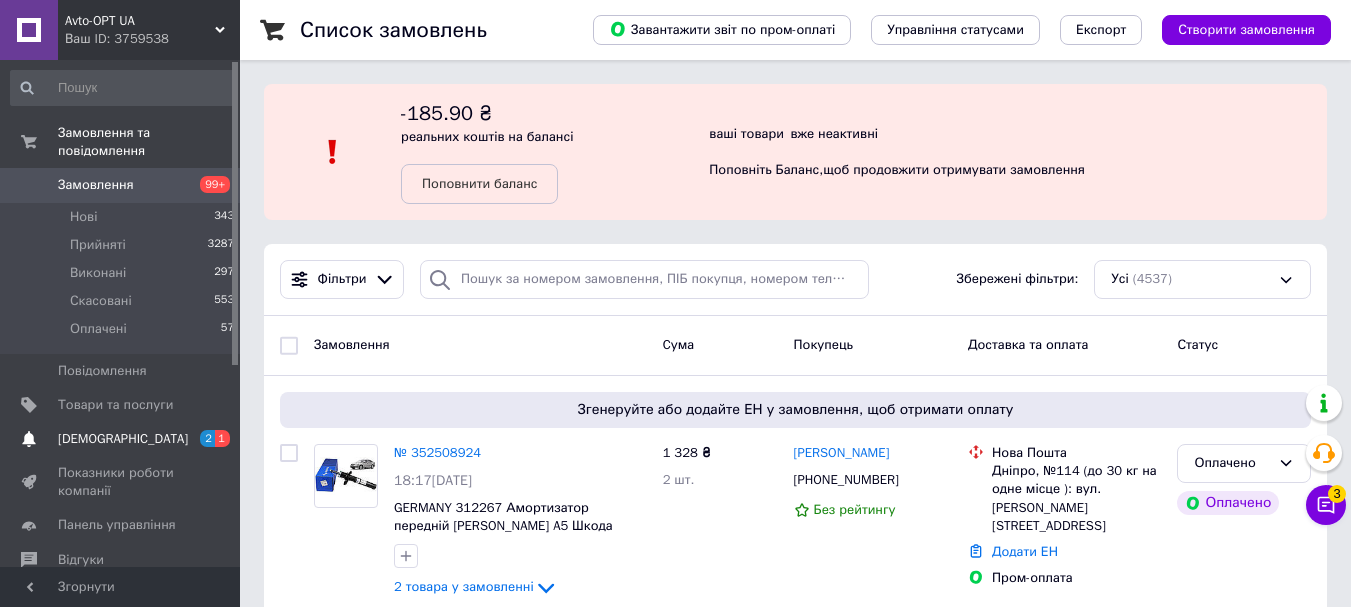 click on "[DEMOGRAPHIC_DATA] 2 1" at bounding box center [123, 439] 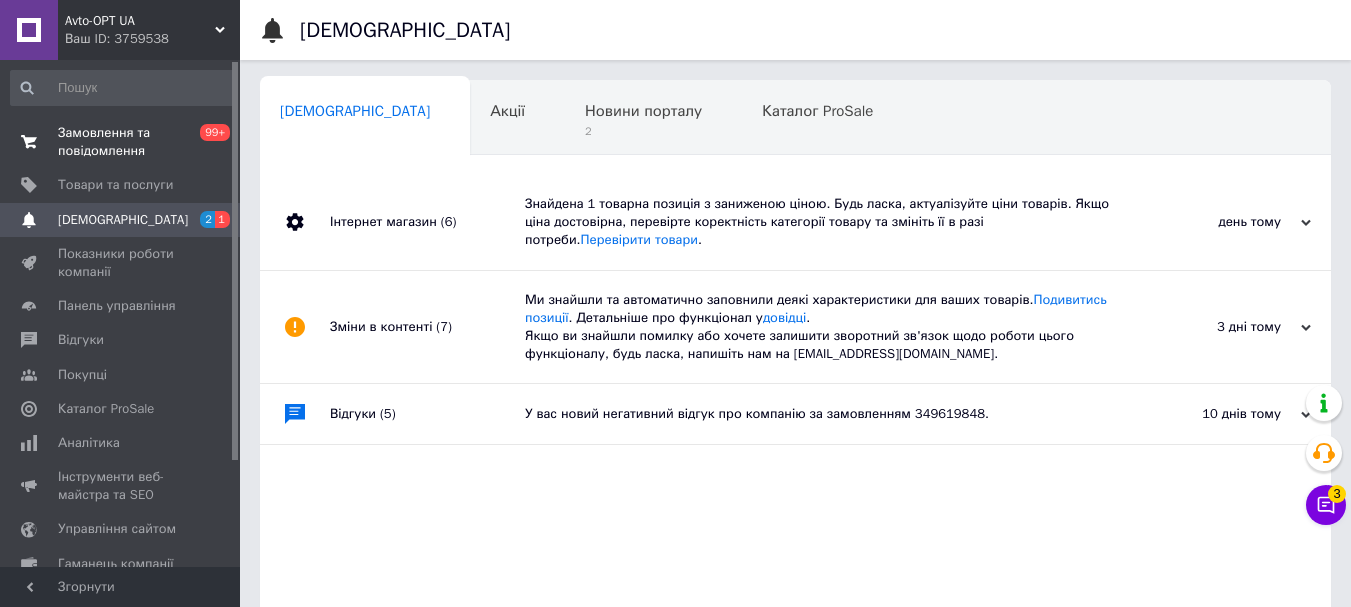 click on "Замовлення та повідомлення" at bounding box center [121, 142] 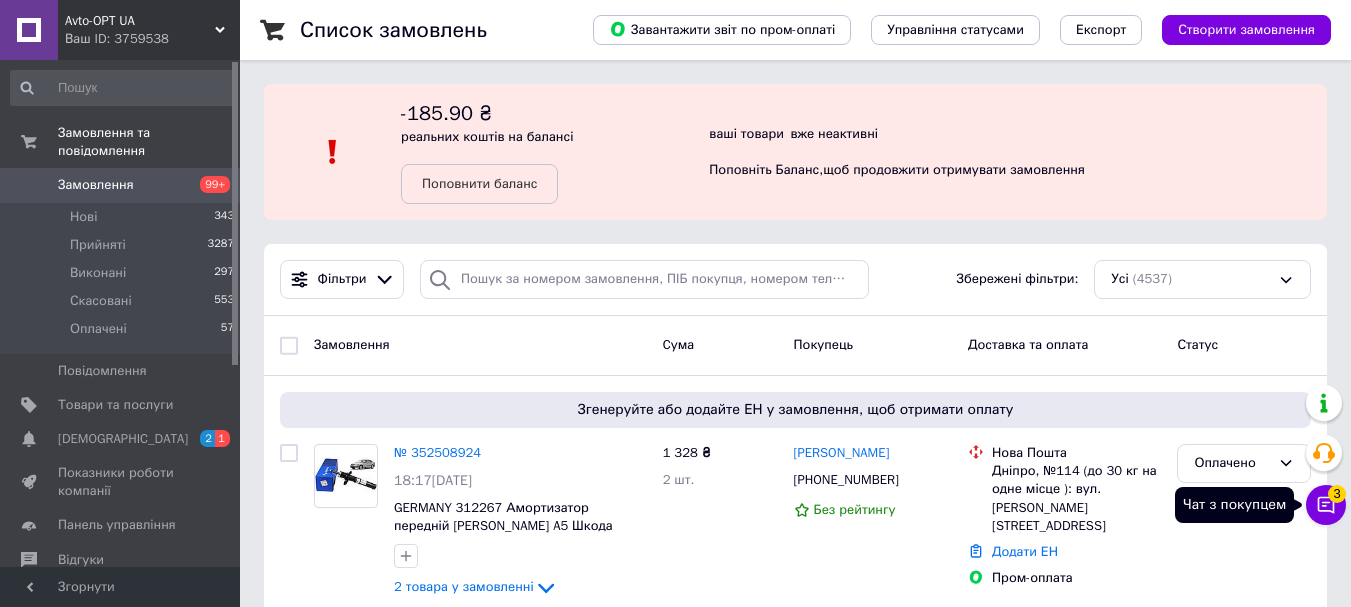 click on "Чат з покупцем 3" at bounding box center (1326, 505) 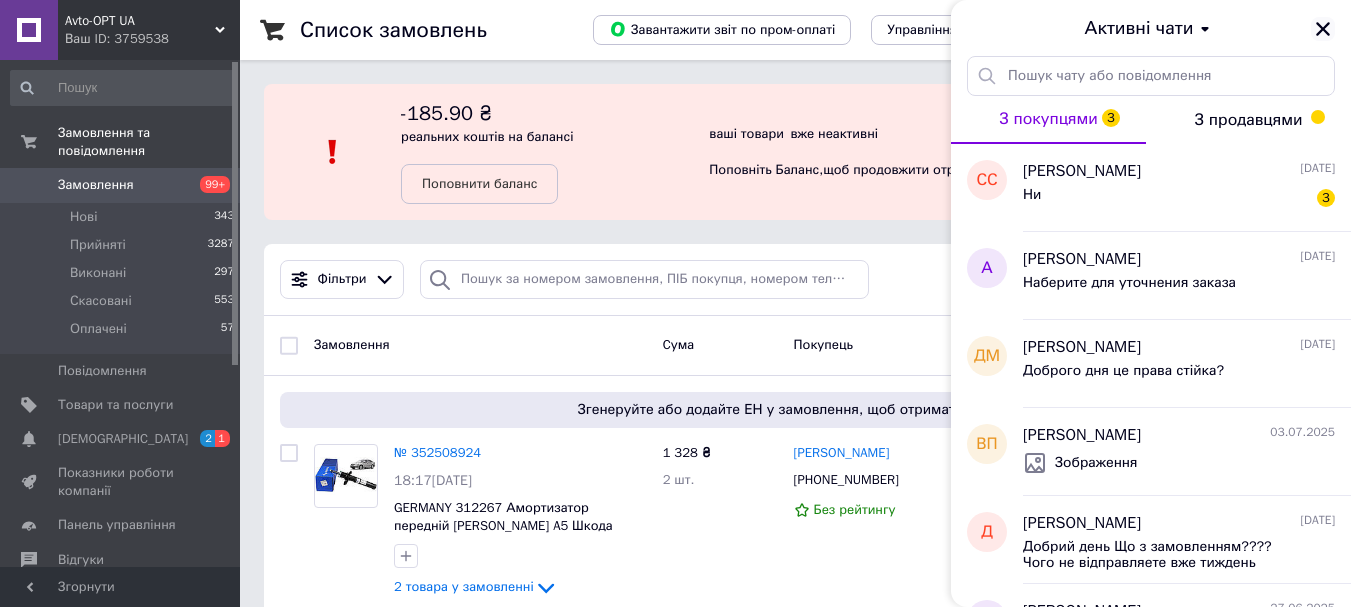 click 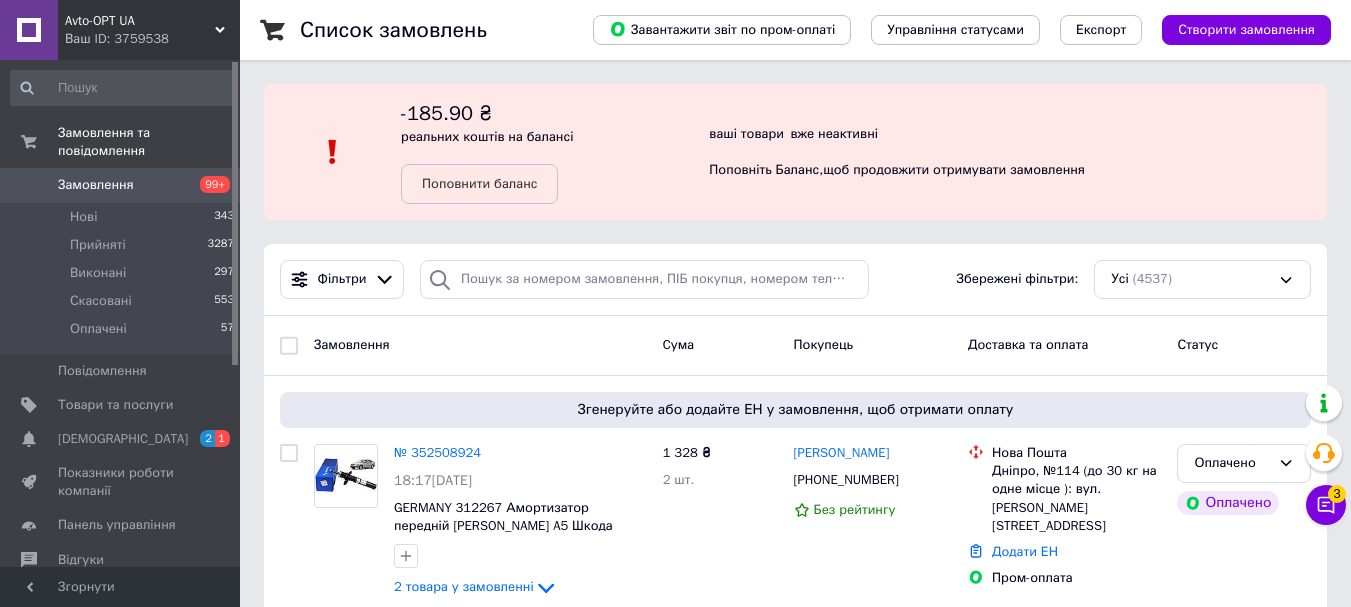 click on "Замовлення" at bounding box center (96, 185) 